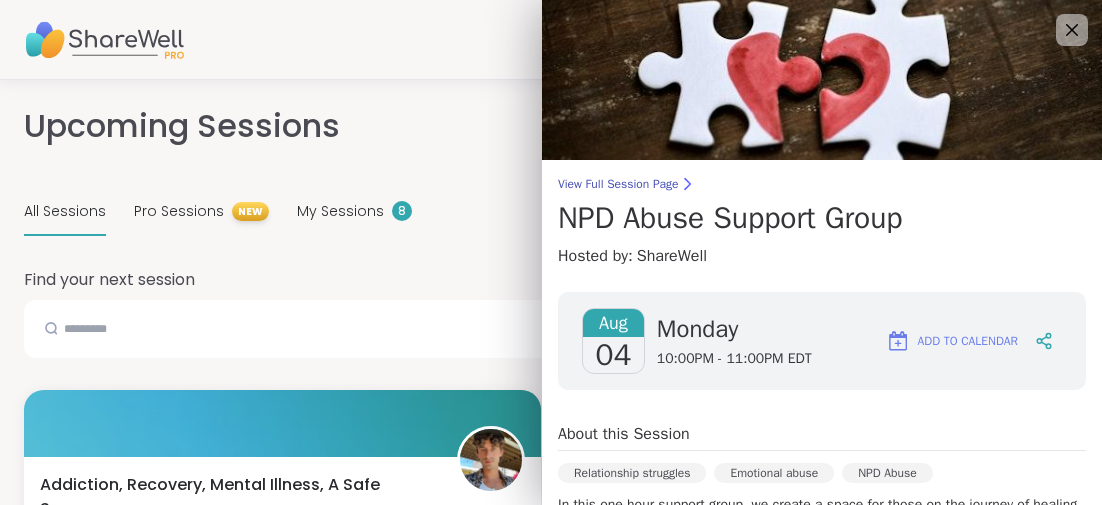 scroll, scrollTop: 1044, scrollLeft: 0, axis: vertical 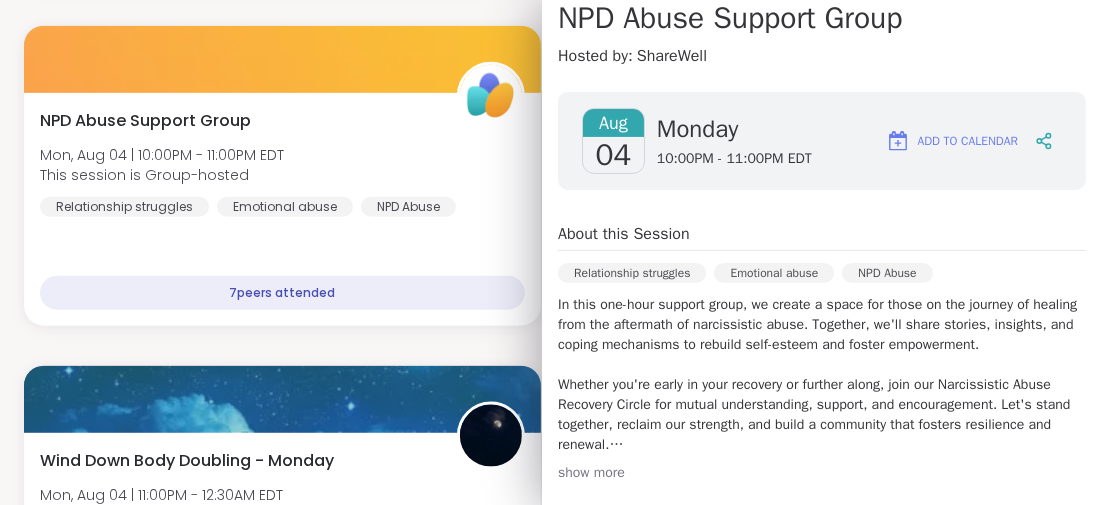 drag, startPoint x: 415, startPoint y: 9, endPoint x: 424, endPoint y: 24, distance: 17.492855 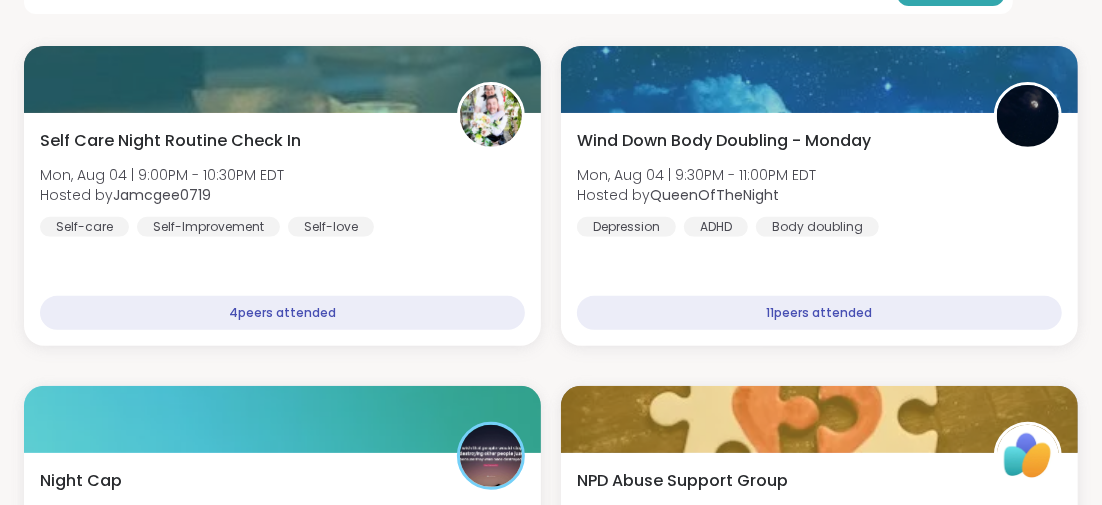 scroll, scrollTop: 0, scrollLeft: 0, axis: both 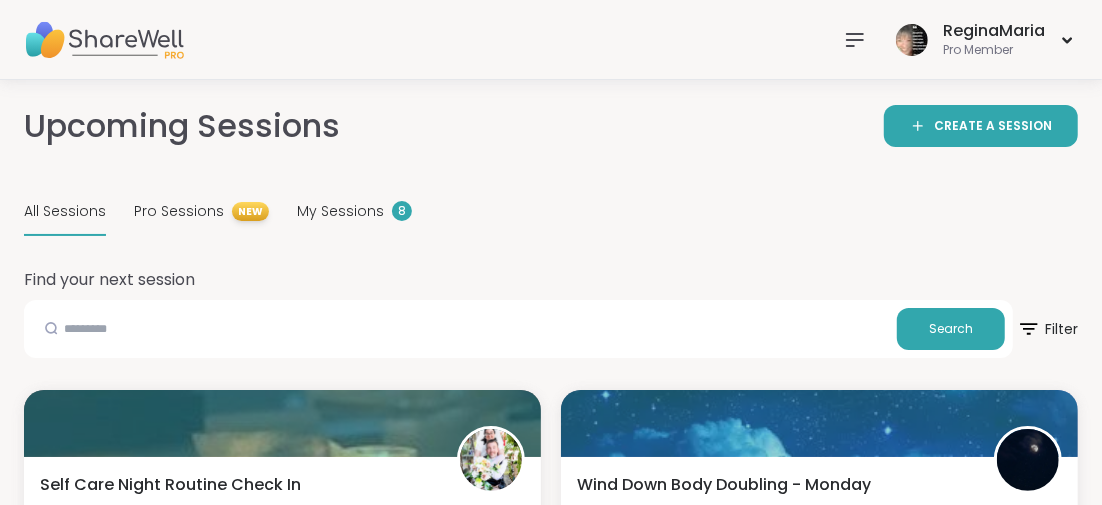 click 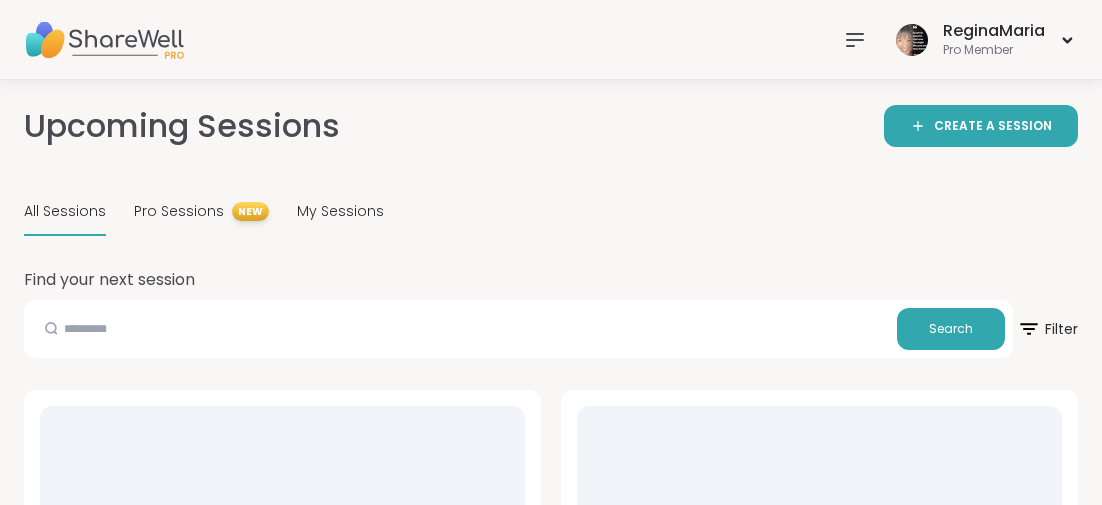 scroll, scrollTop: 0, scrollLeft: 0, axis: both 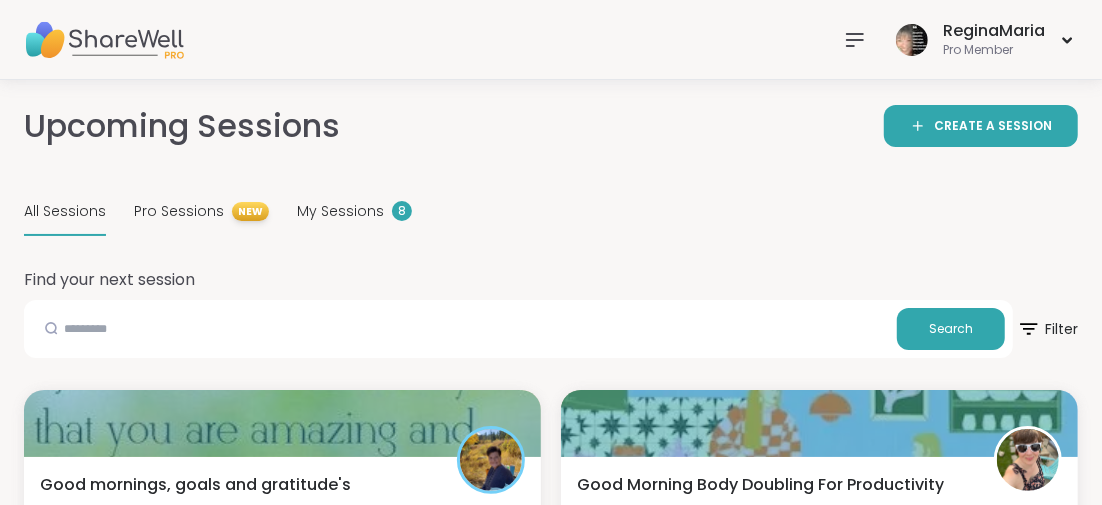 click 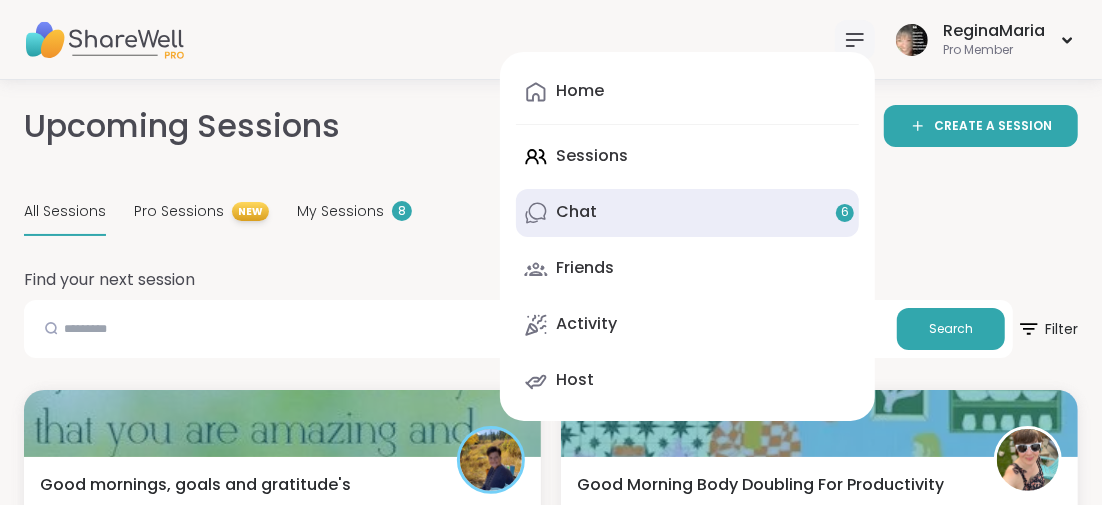 click on "6" at bounding box center (845, 212) 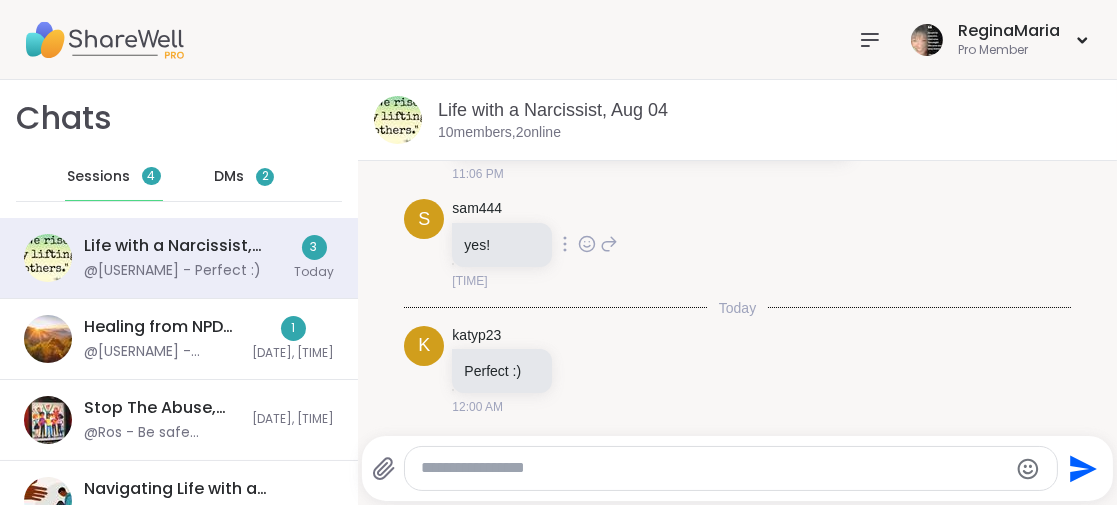 scroll, scrollTop: 4608, scrollLeft: 0, axis: vertical 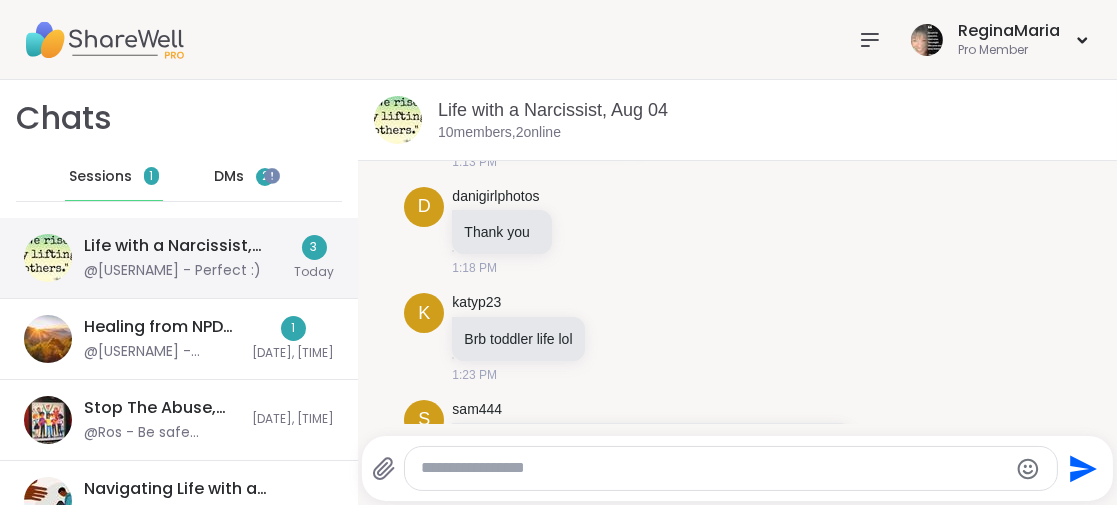 click on "Life with a Narcissist, Aug 04" at bounding box center (183, 246) 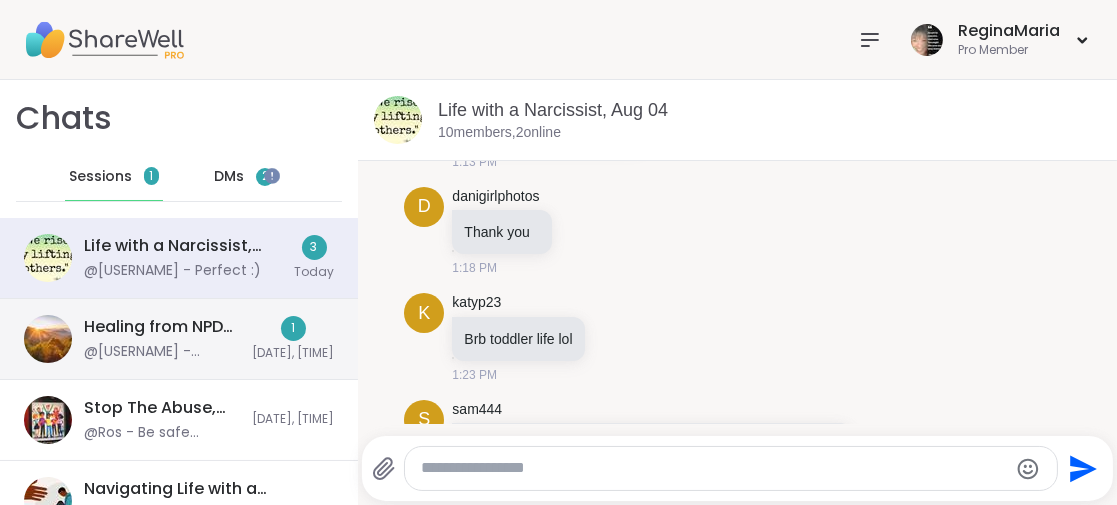 click on "1" at bounding box center [293, 328] 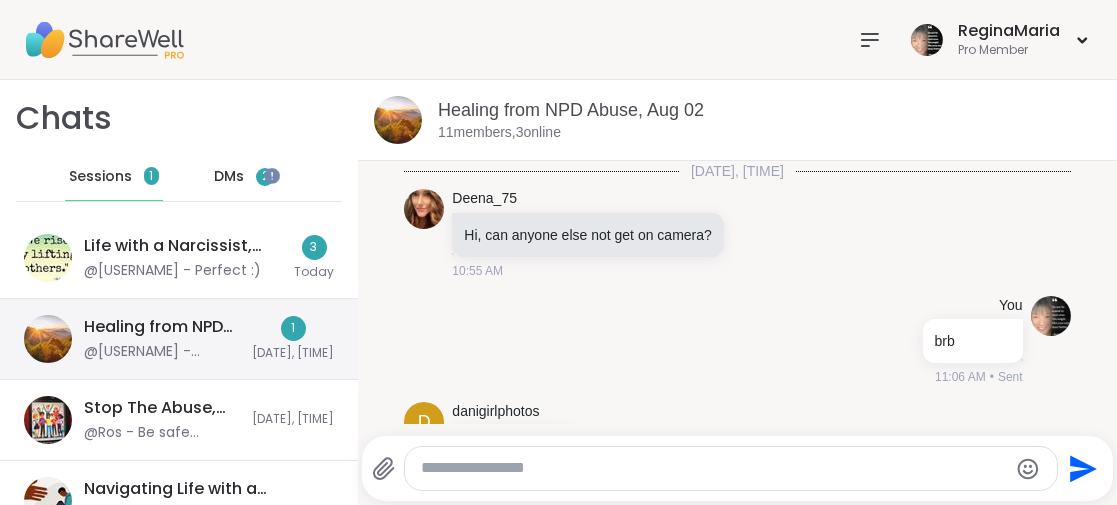 scroll, scrollTop: 3745, scrollLeft: 0, axis: vertical 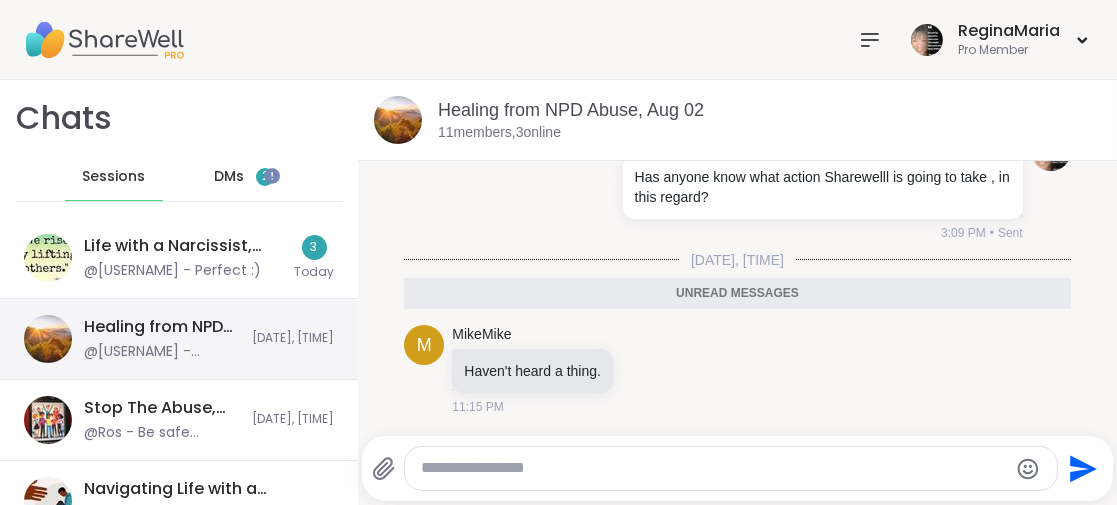 drag, startPoint x: 253, startPoint y: 175, endPoint x: 239, endPoint y: 205, distance: 33.105892 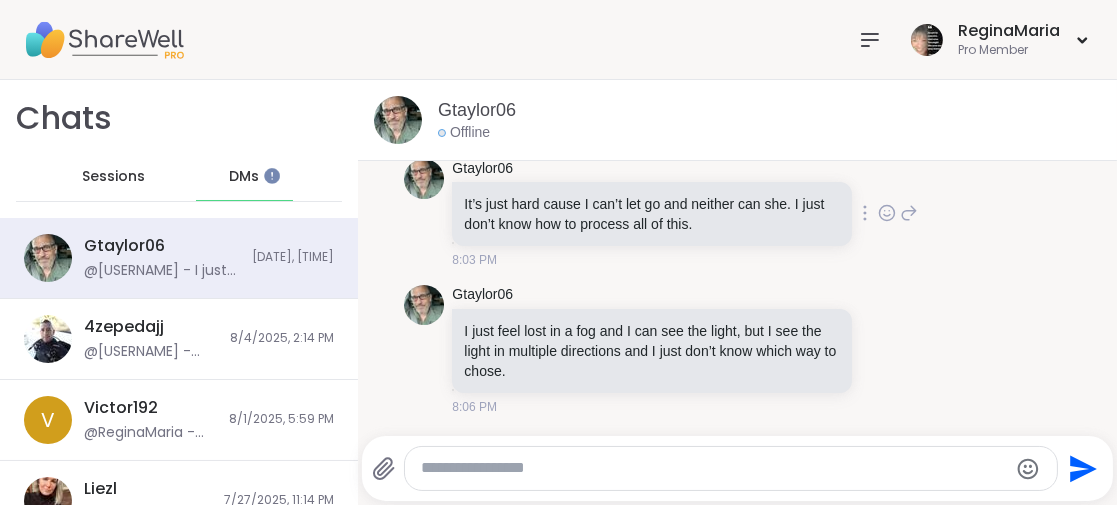 scroll, scrollTop: 5613, scrollLeft: 0, axis: vertical 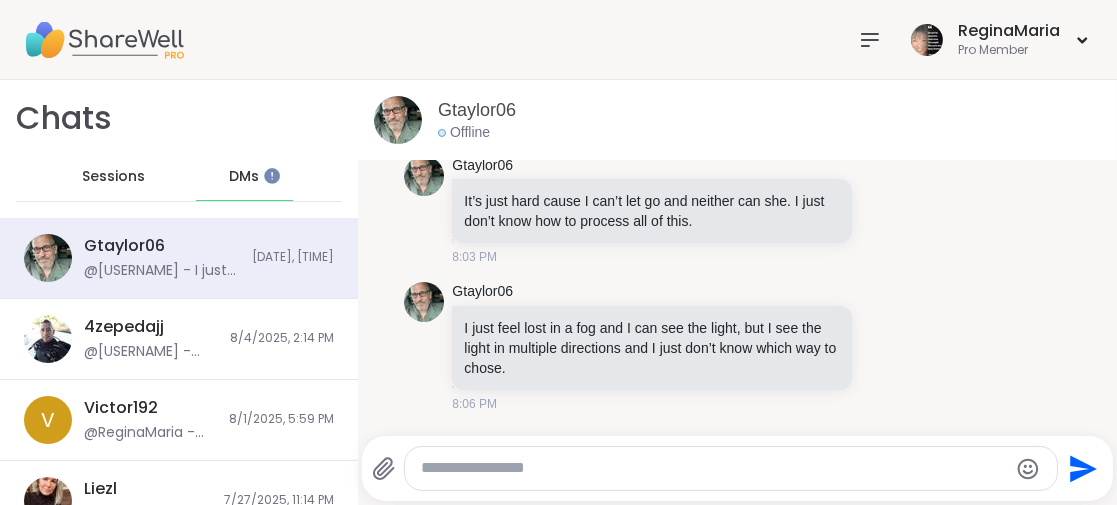click at bounding box center (714, 468) 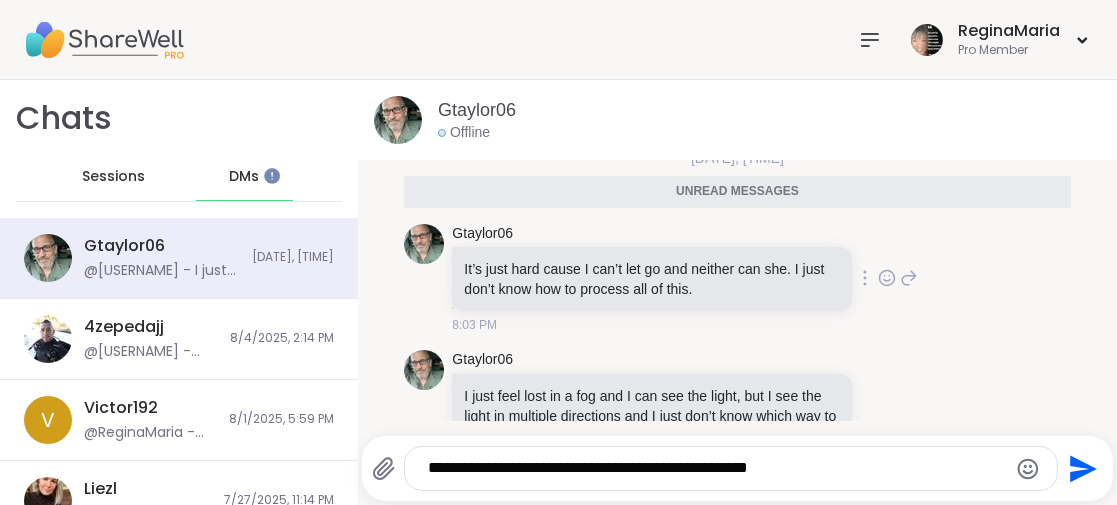 scroll, scrollTop: 5613, scrollLeft: 0, axis: vertical 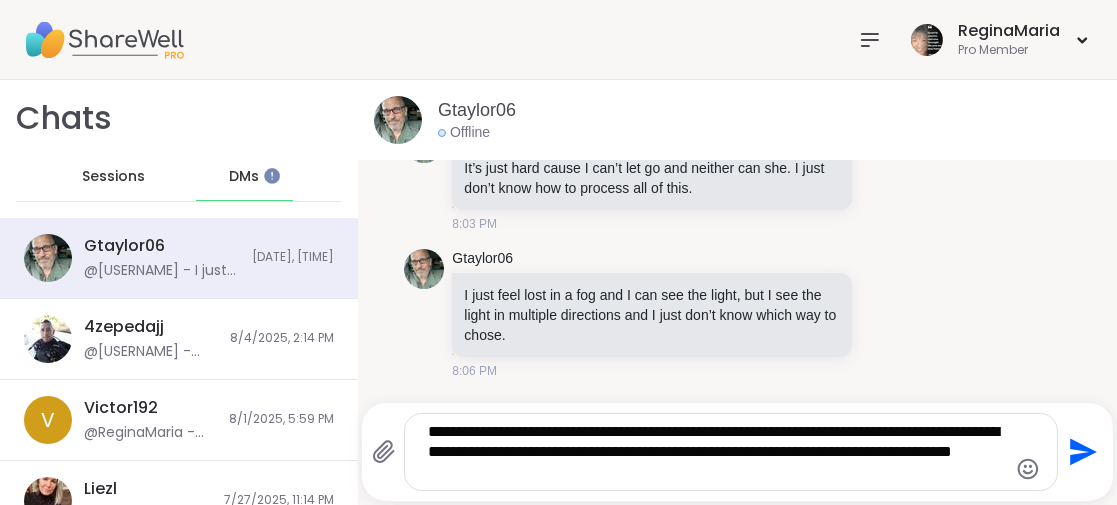drag, startPoint x: 967, startPoint y: 450, endPoint x: 980, endPoint y: 461, distance: 17.029387 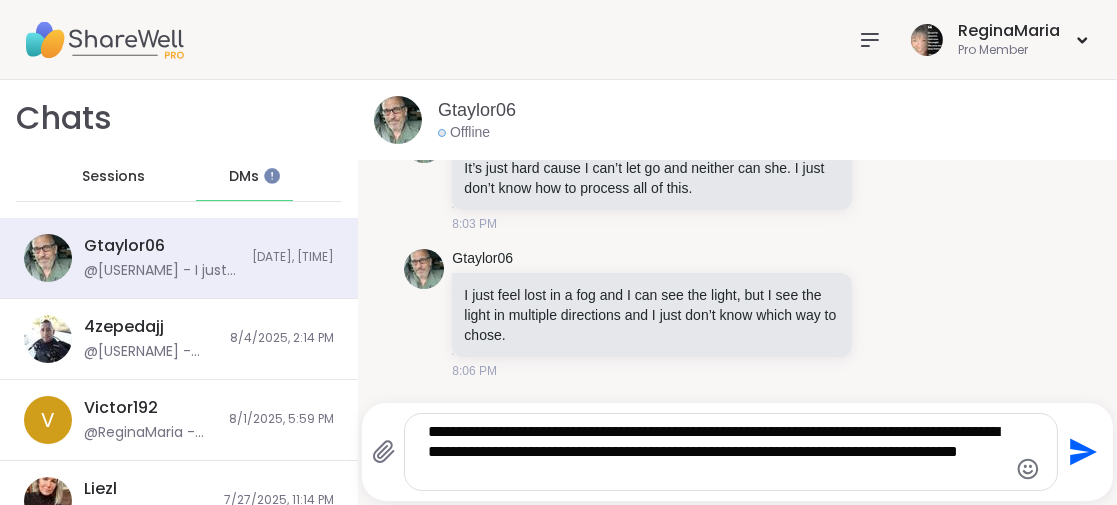 click on "**********" at bounding box center [714, 452] 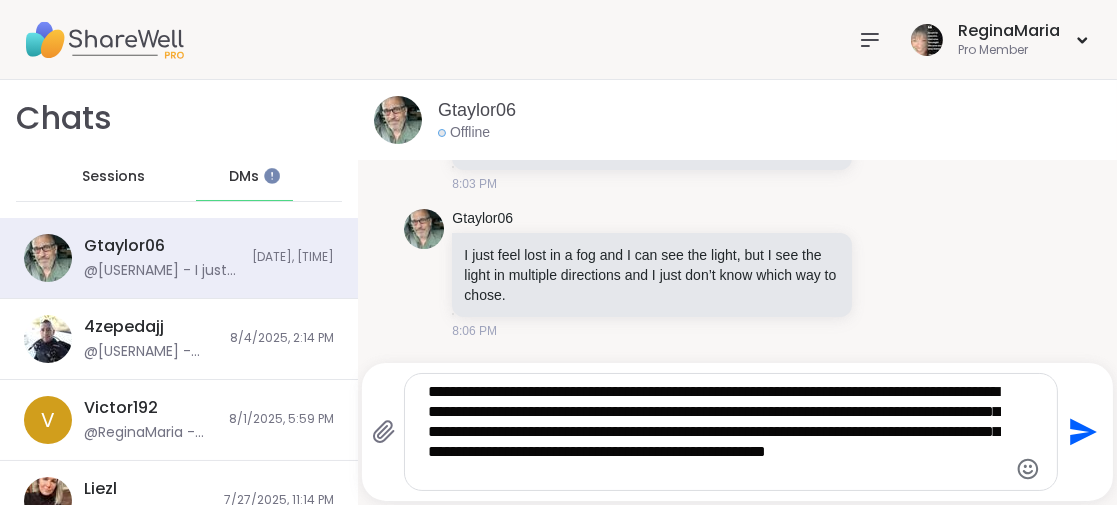 click on "**********" at bounding box center [714, 432] 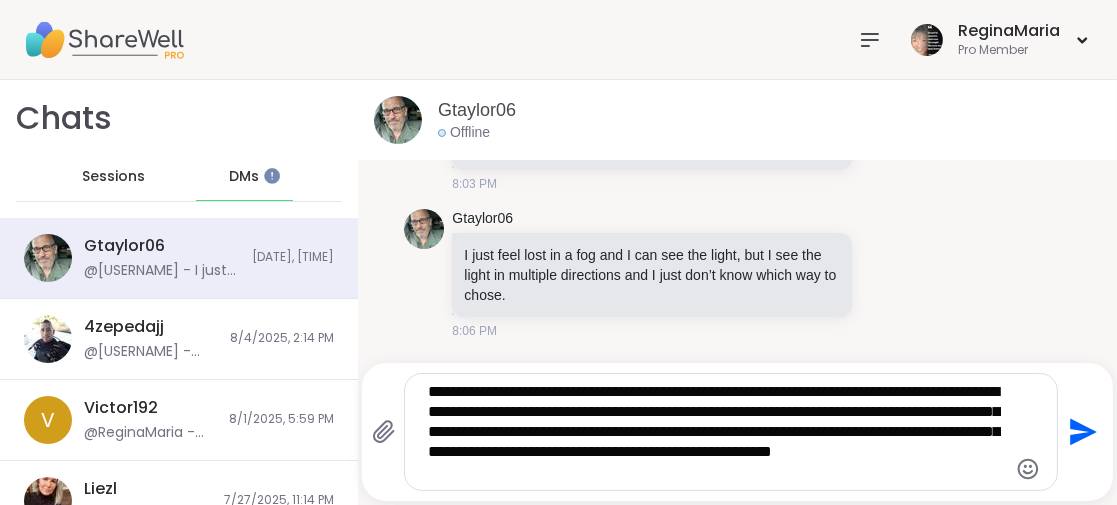click on "**********" at bounding box center [714, 432] 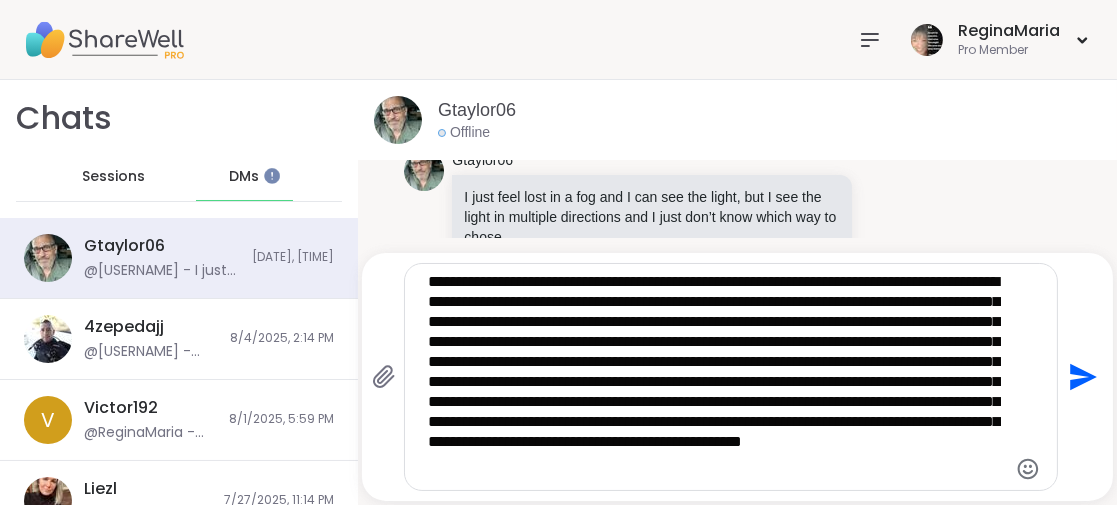scroll, scrollTop: 0, scrollLeft: 0, axis: both 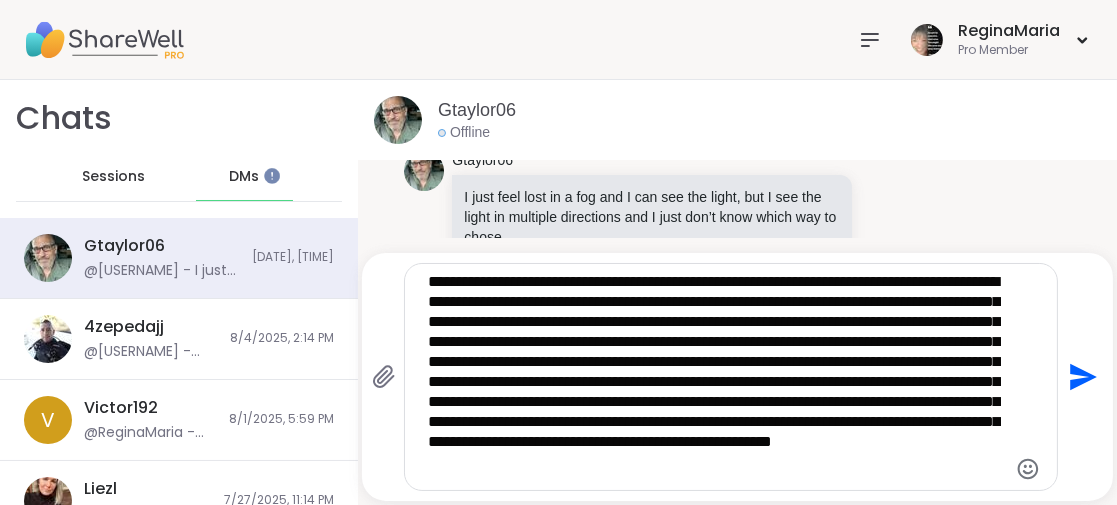 click on "**********" at bounding box center (714, 377) 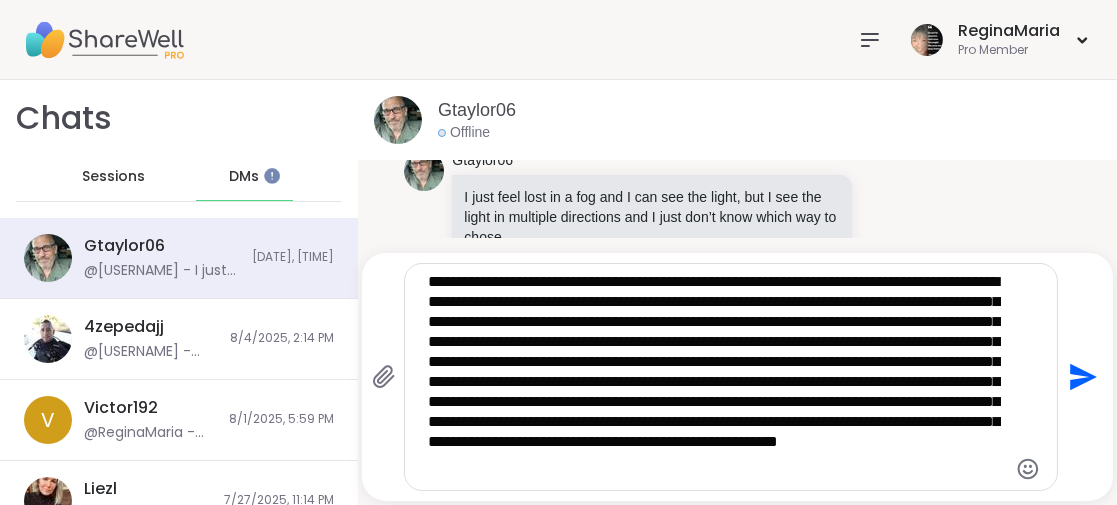 click on "**********" at bounding box center (714, 377) 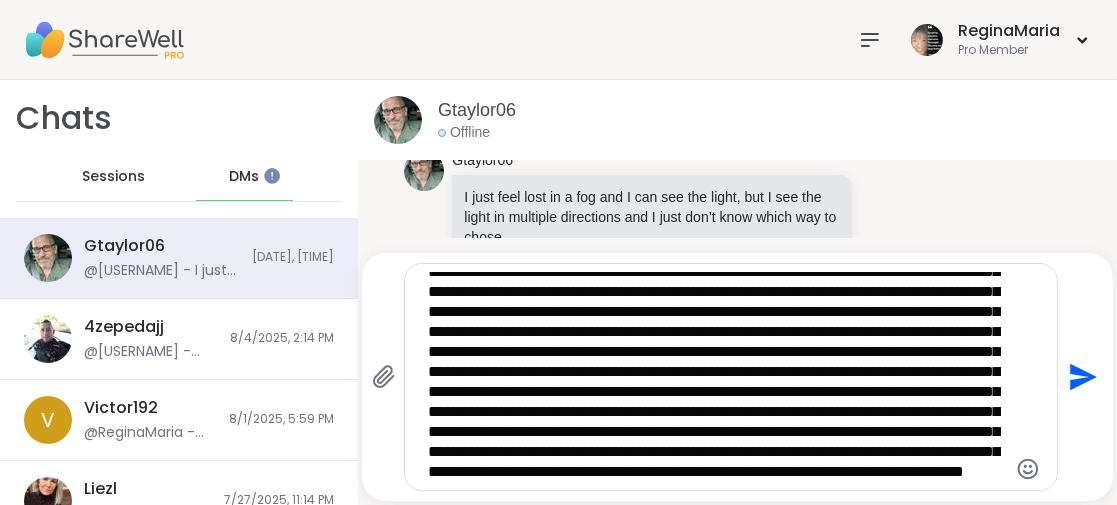scroll, scrollTop: 0, scrollLeft: 0, axis: both 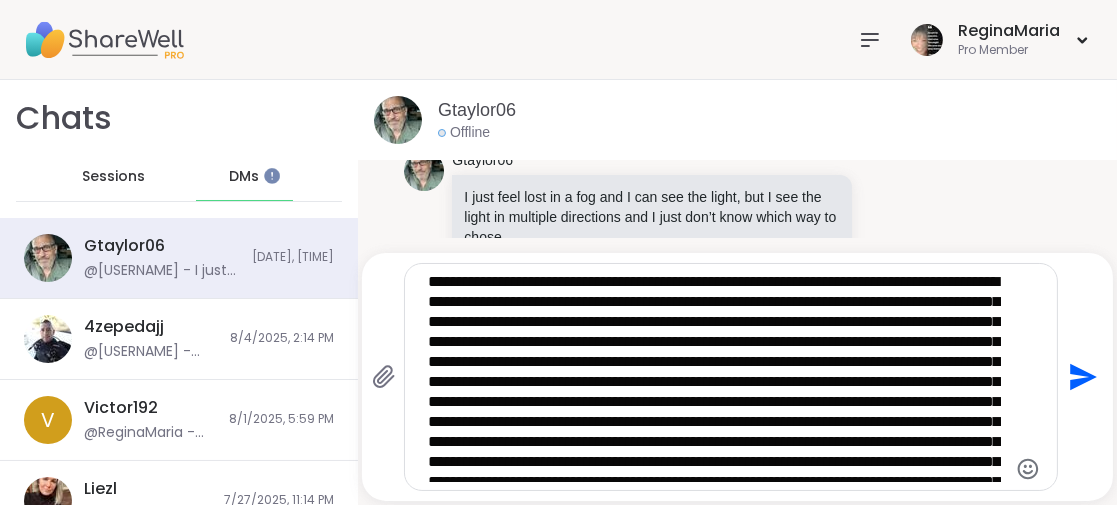 click at bounding box center [714, 377] 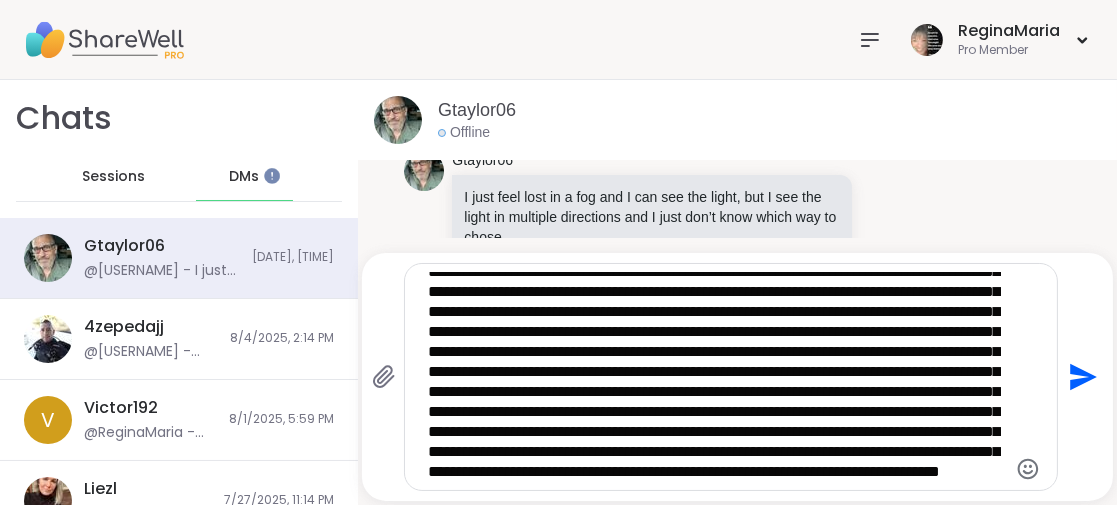 click at bounding box center [714, 377] 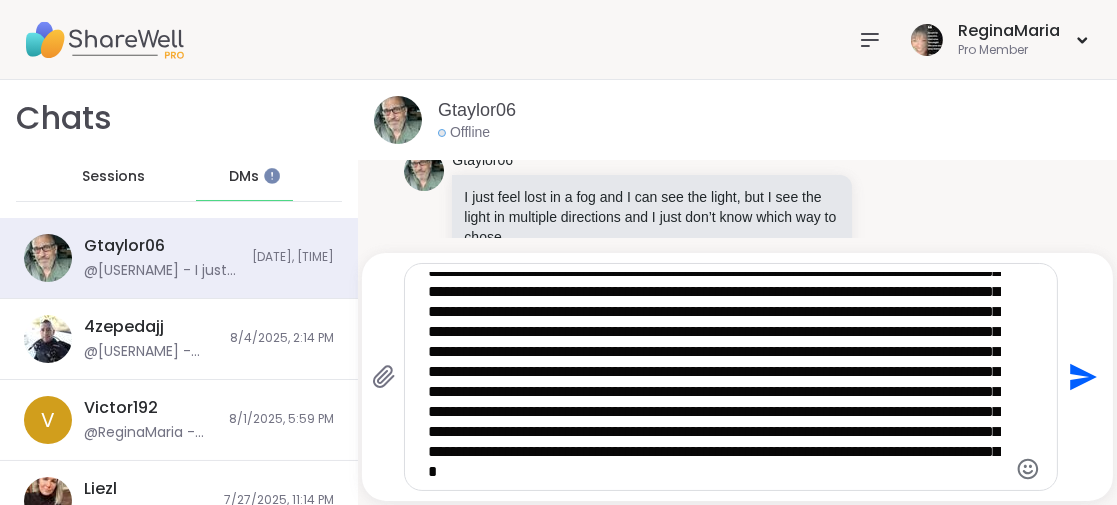 click at bounding box center [714, 377] 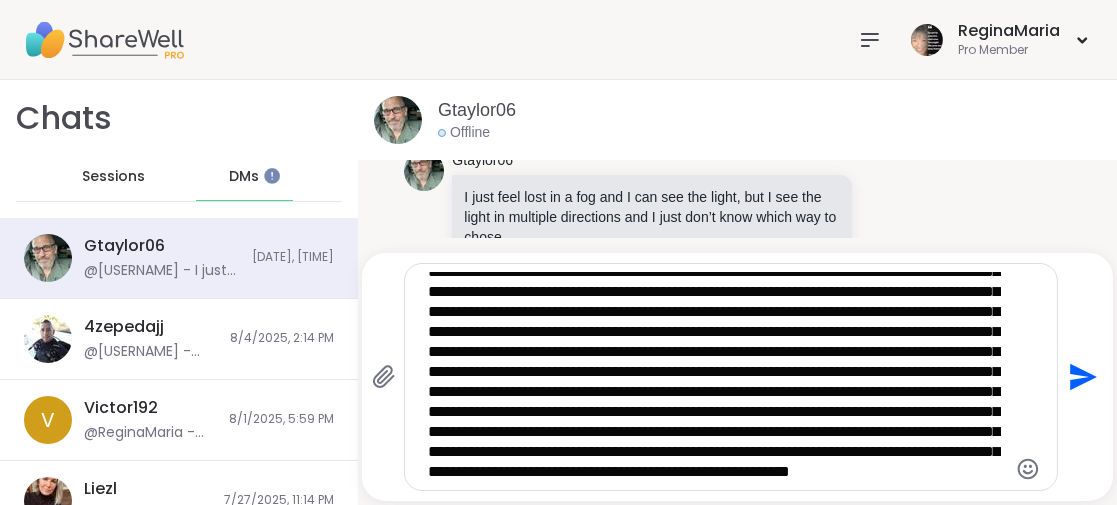 scroll, scrollTop: 150, scrollLeft: 0, axis: vertical 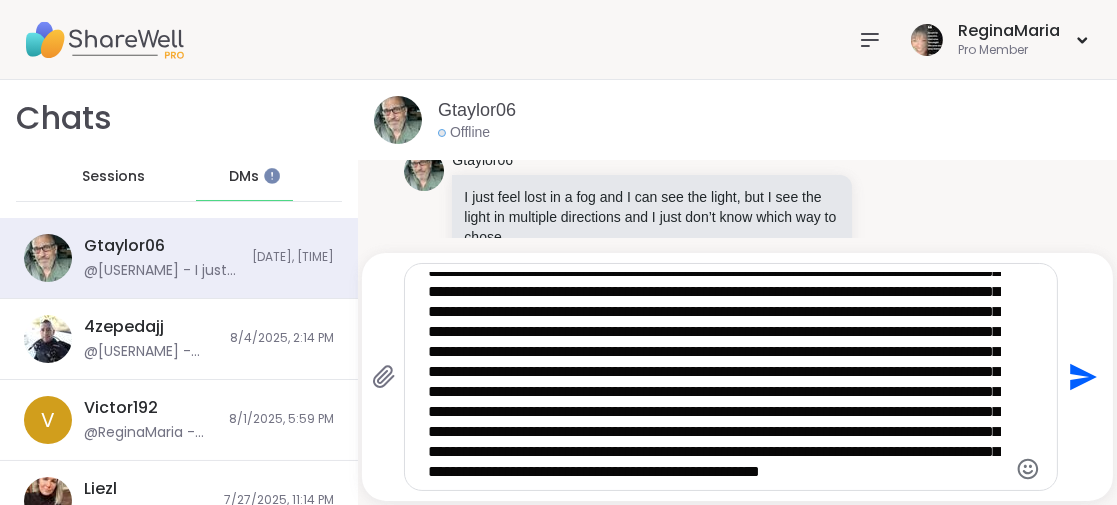 drag, startPoint x: 678, startPoint y: 432, endPoint x: 644, endPoint y: 434, distance: 34.058773 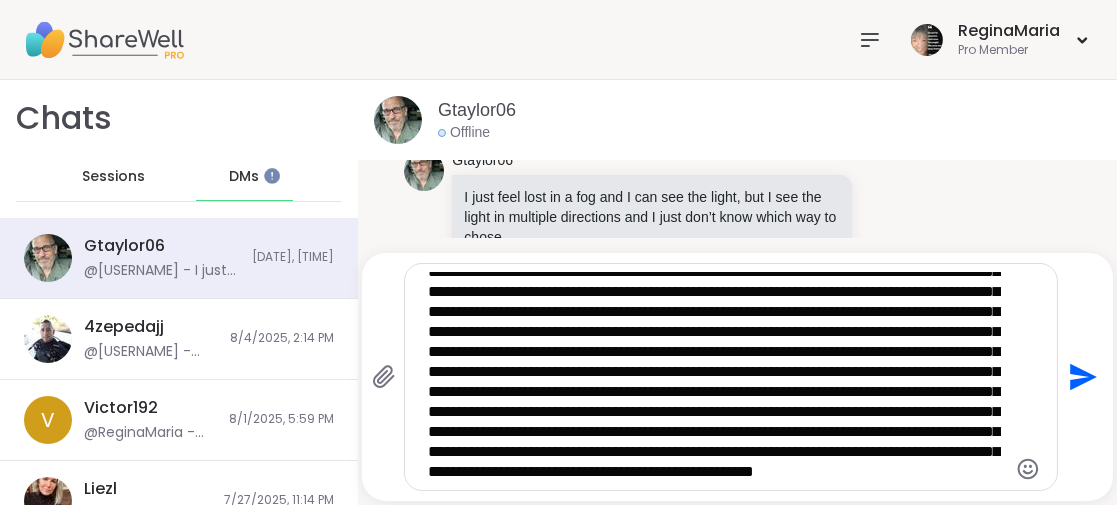 click at bounding box center (714, 377) 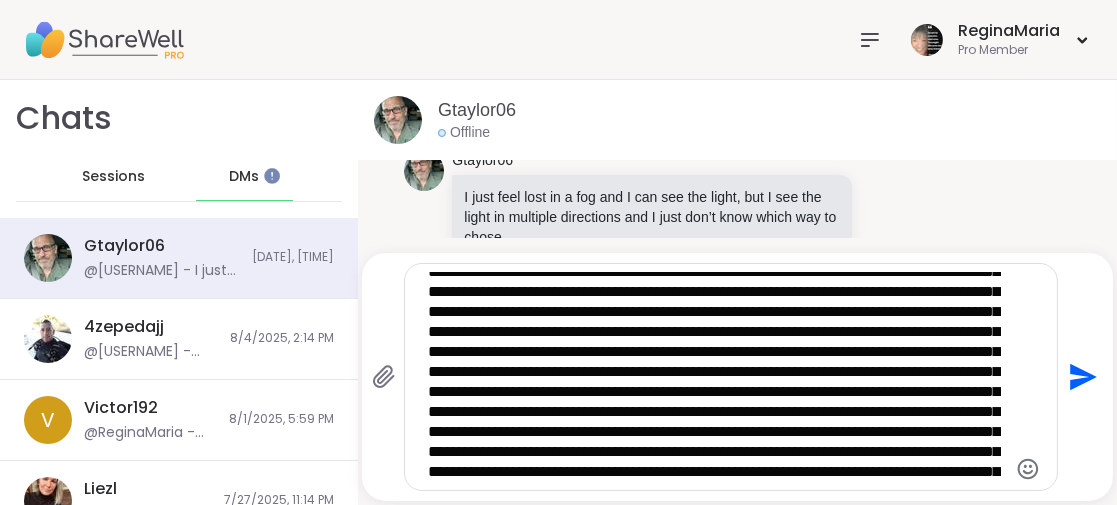 scroll, scrollTop: 150, scrollLeft: 0, axis: vertical 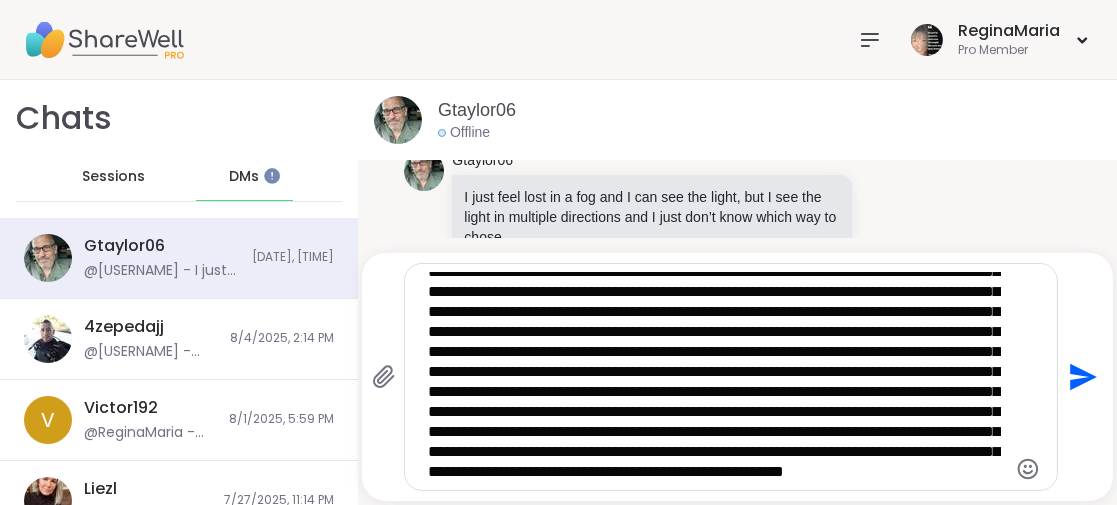 click at bounding box center (714, 377) 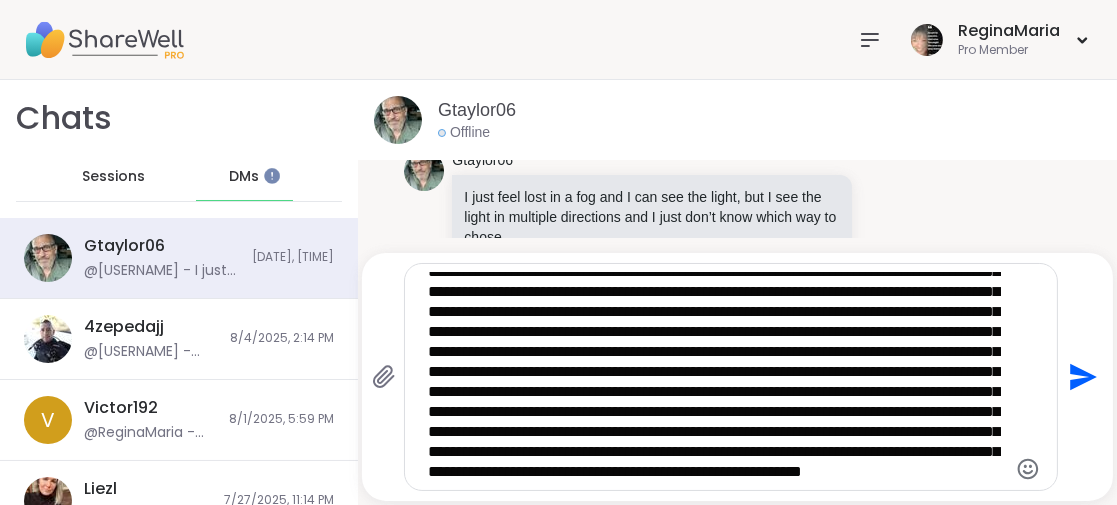 click at bounding box center (714, 377) 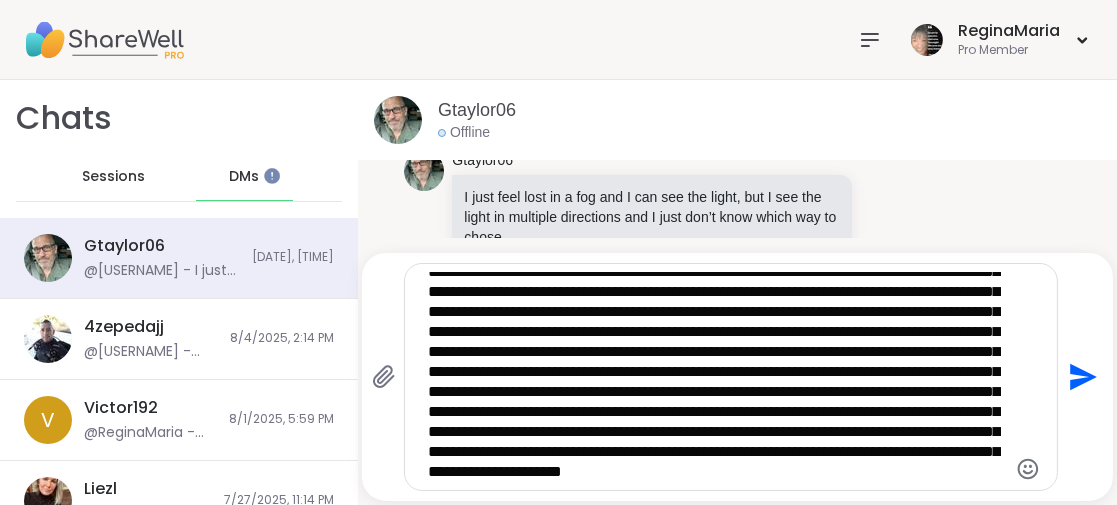 scroll, scrollTop: 170, scrollLeft: 0, axis: vertical 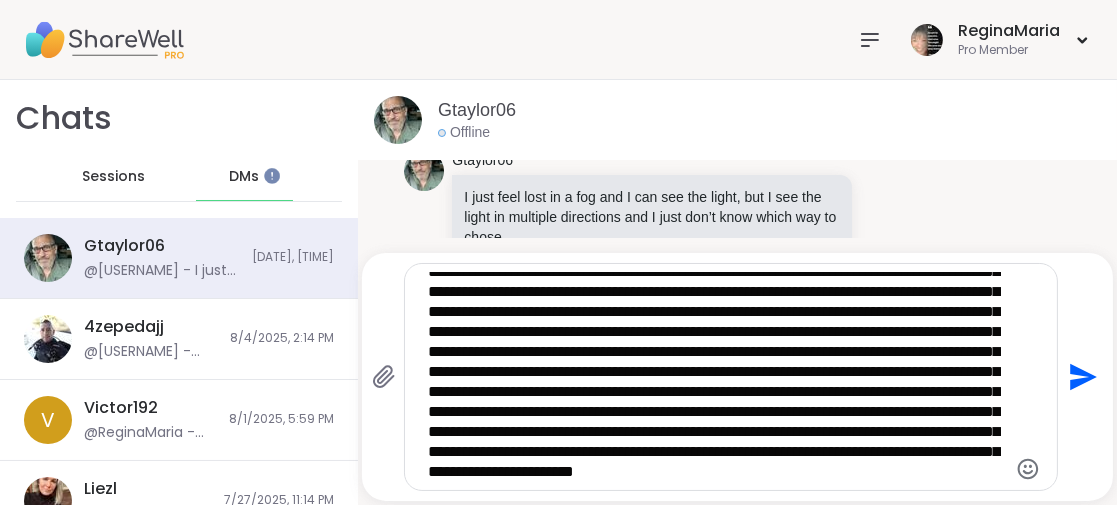 type on "**********" 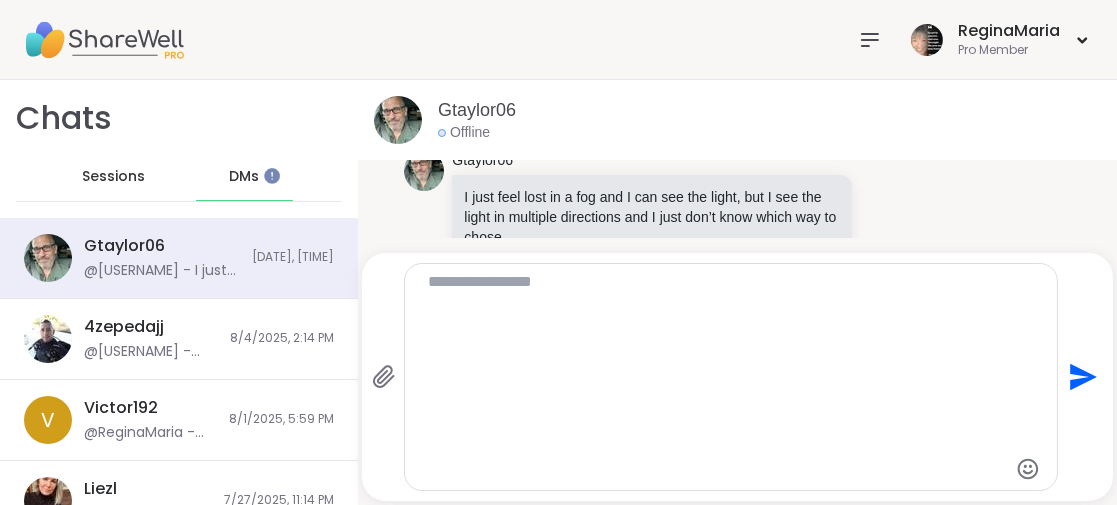 scroll, scrollTop: 0, scrollLeft: 0, axis: both 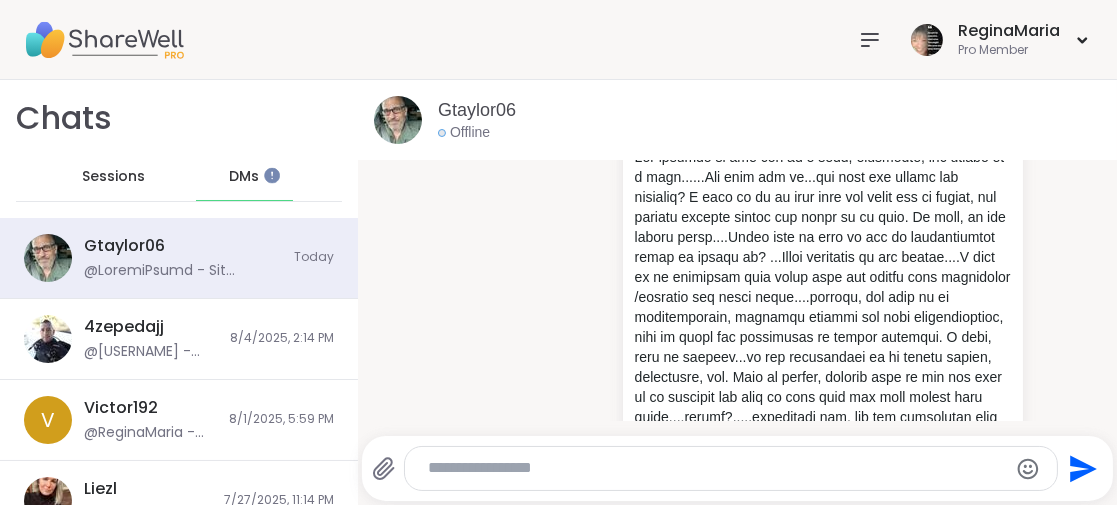 click 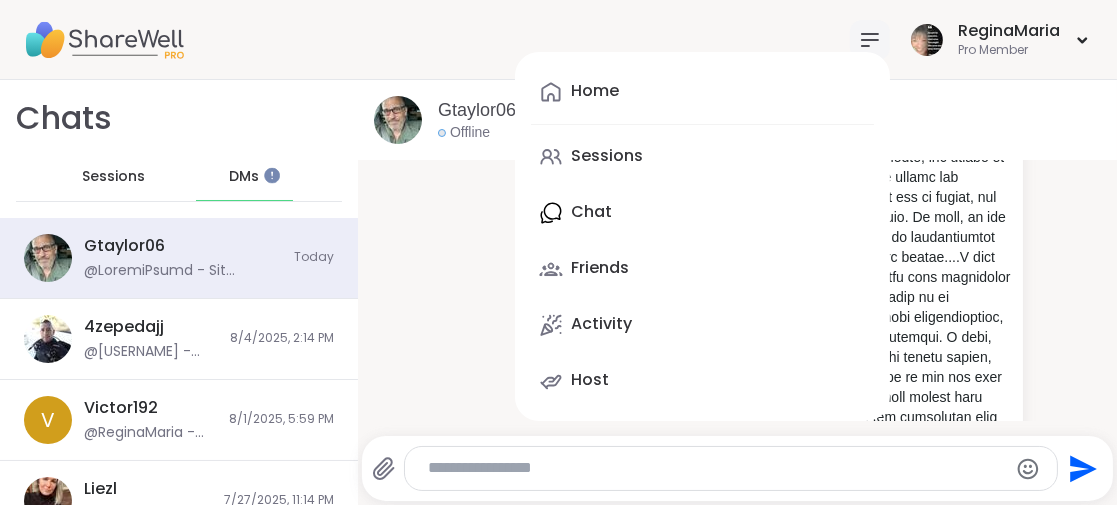 click on "Sessions" at bounding box center (607, 156) 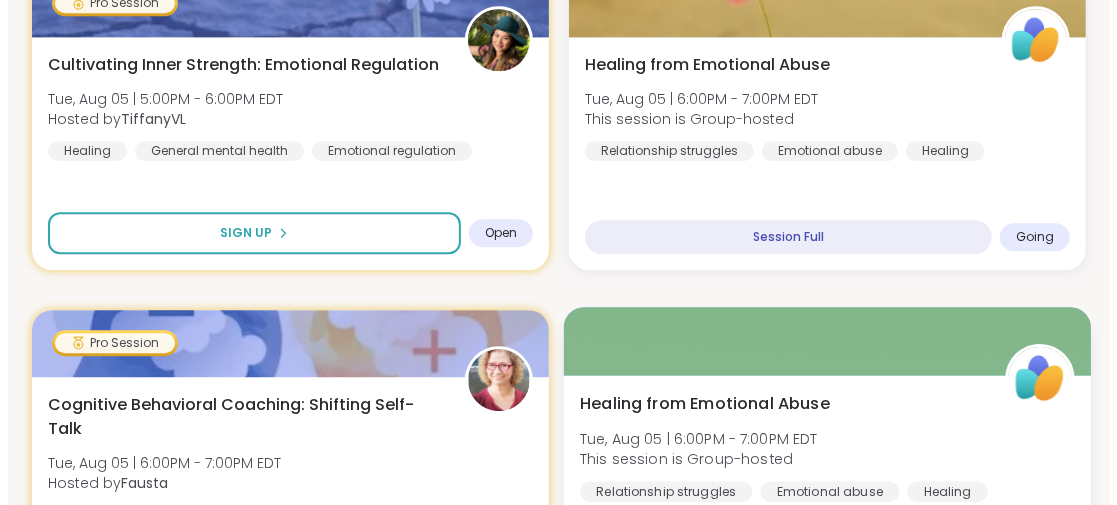 scroll, scrollTop: 2700, scrollLeft: 0, axis: vertical 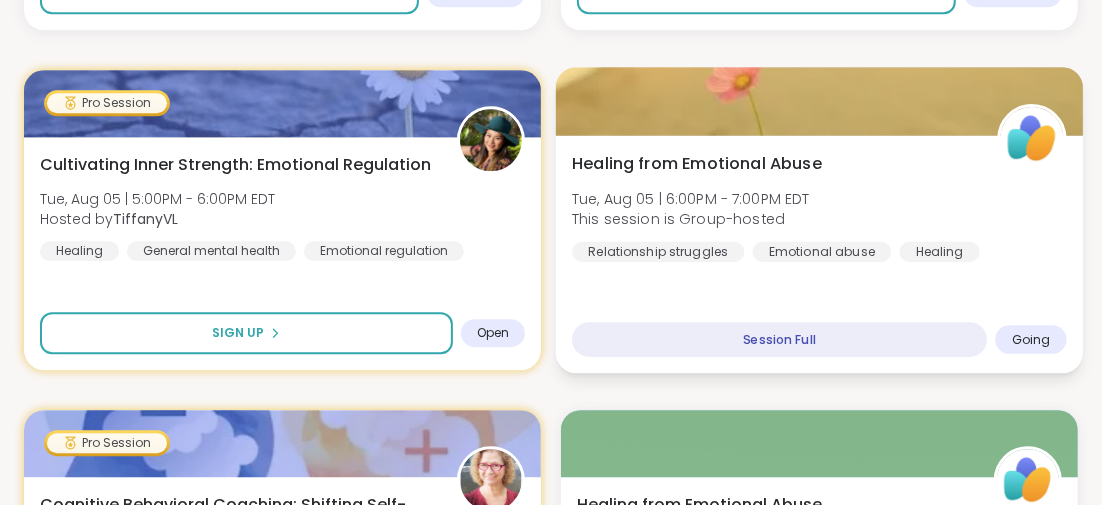 click on "Healing from Emotional Abuse" at bounding box center [697, 163] 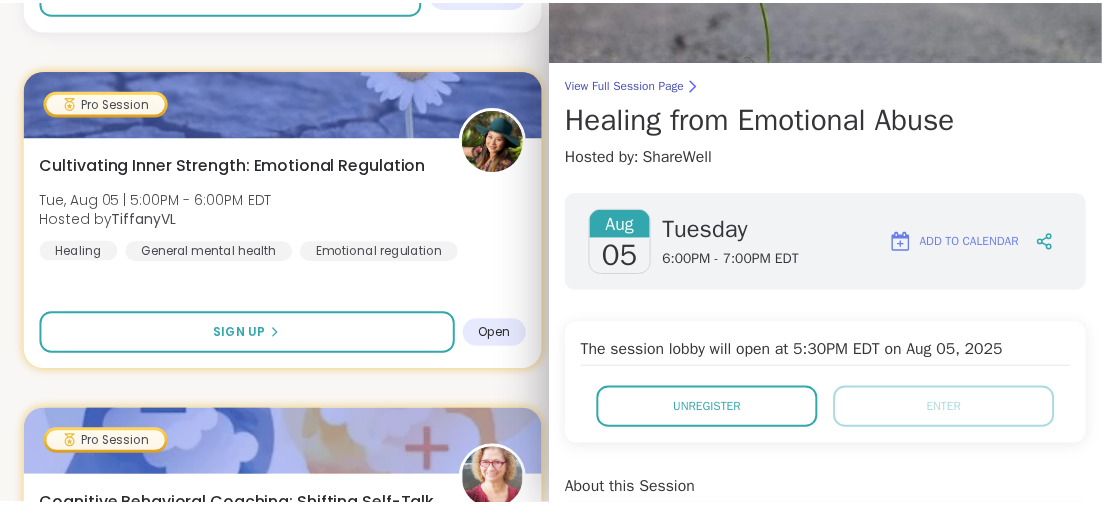 scroll, scrollTop: 0, scrollLeft: 0, axis: both 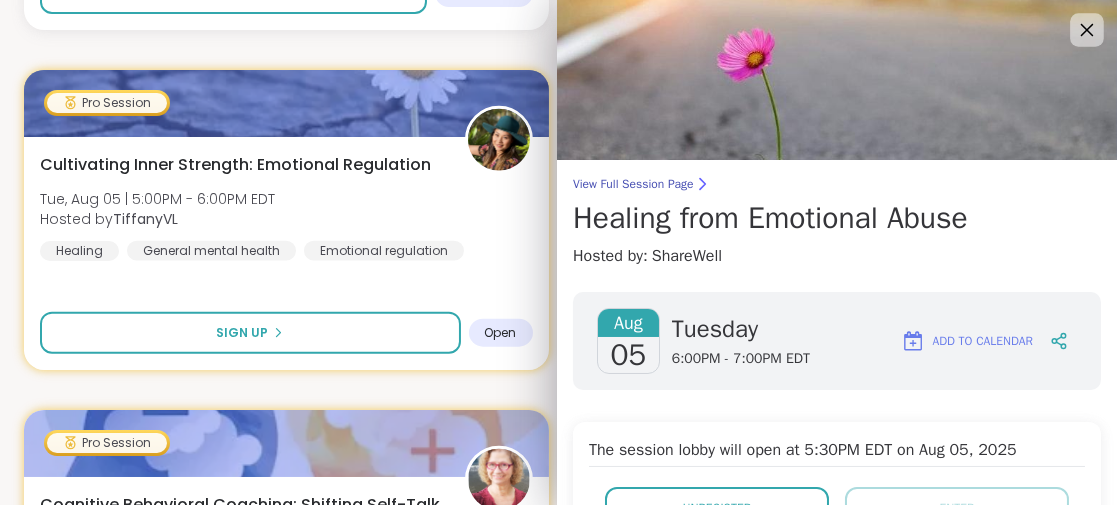 click 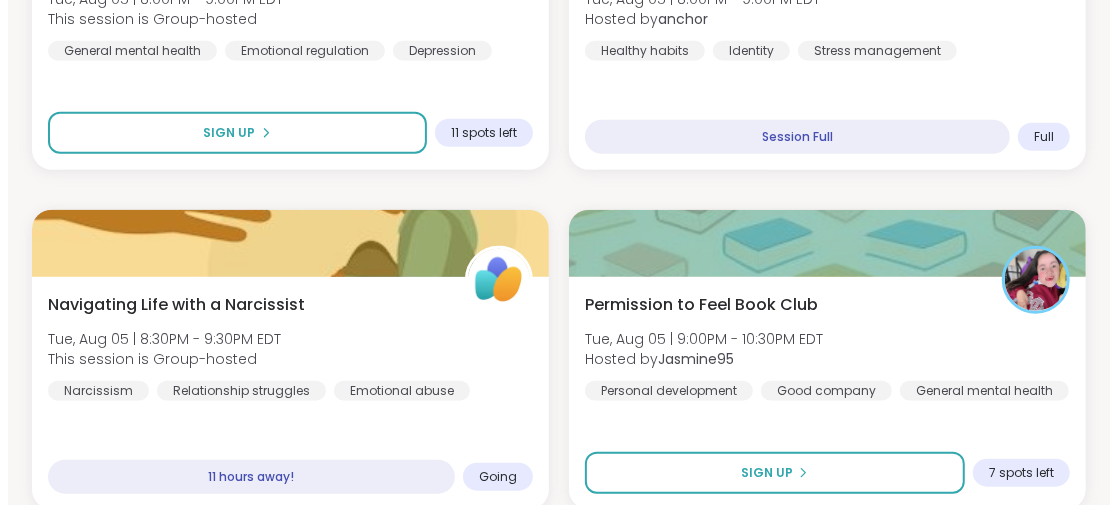 scroll, scrollTop: 4700, scrollLeft: 0, axis: vertical 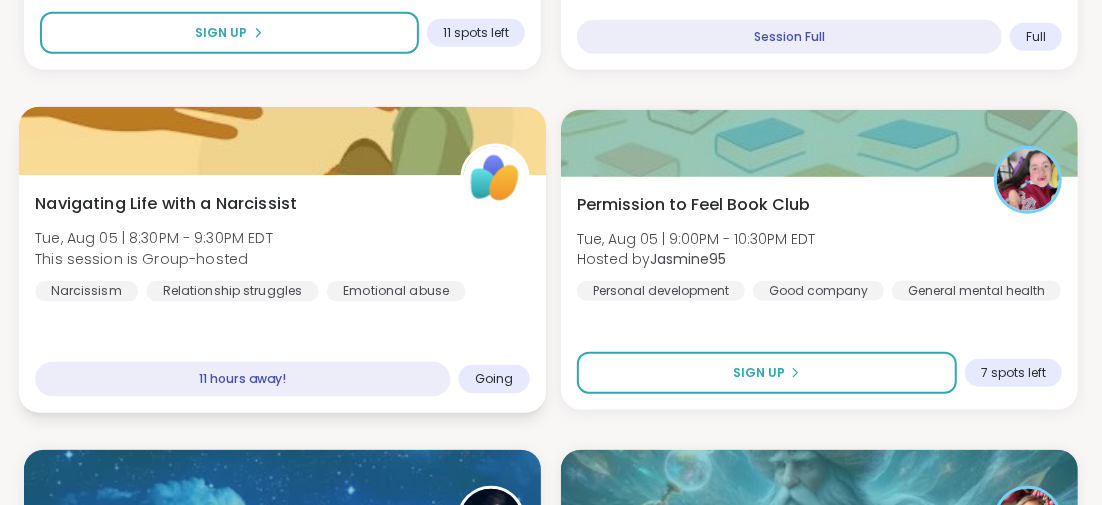 click on "Navigating Life with a Narcissist" at bounding box center [166, 203] 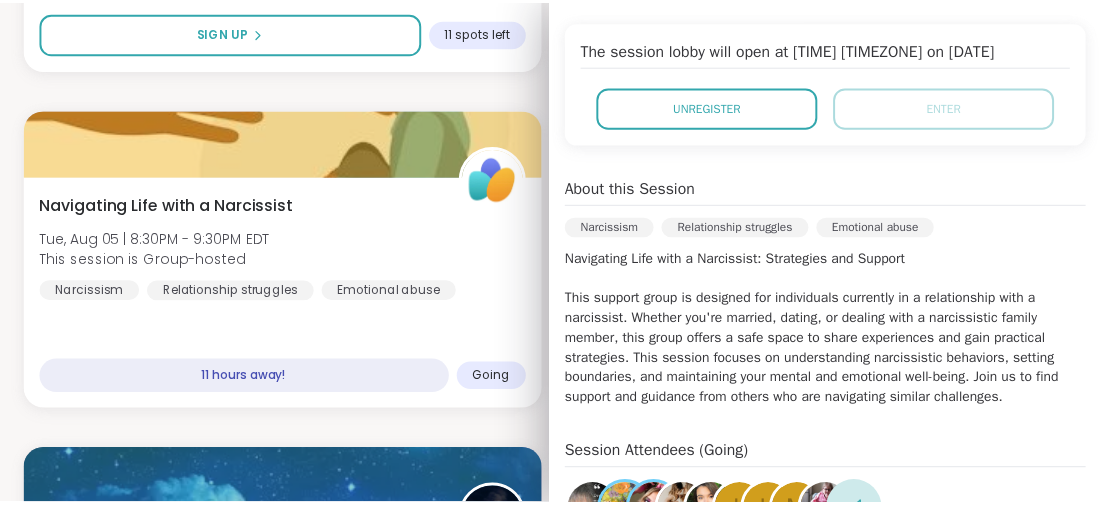 scroll, scrollTop: 499, scrollLeft: 0, axis: vertical 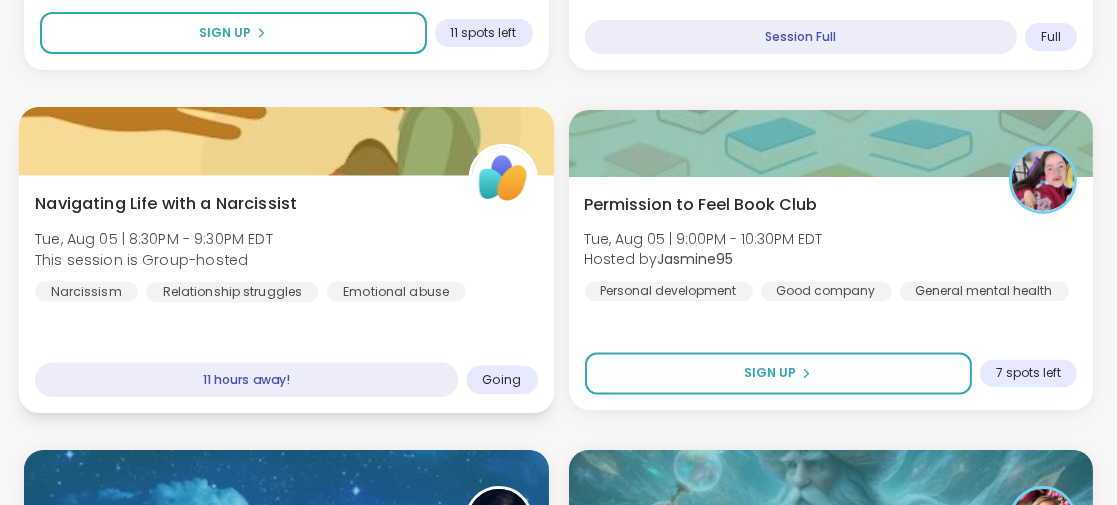 click on "Navigating Life with a Narcissist [DAY], [DATE] | [TIME] - [TIME] [TIMEZONE] This session is Group-hosted Narcissism Relationship struggles Emotional abuse 11 hours away! Going" at bounding box center [286, 294] 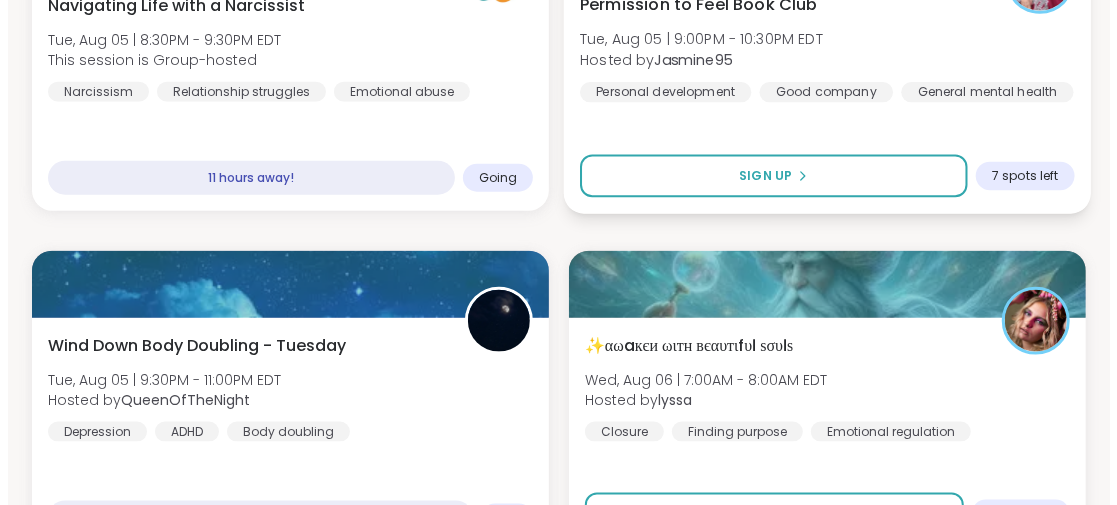 scroll, scrollTop: 4700, scrollLeft: 0, axis: vertical 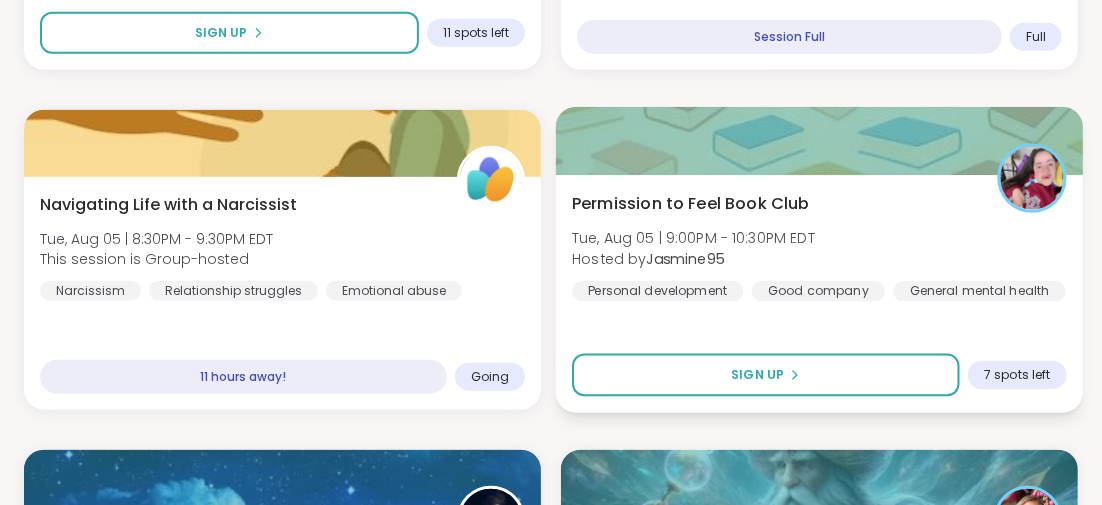 click on "Permission to Feel Book Club" at bounding box center (691, 203) 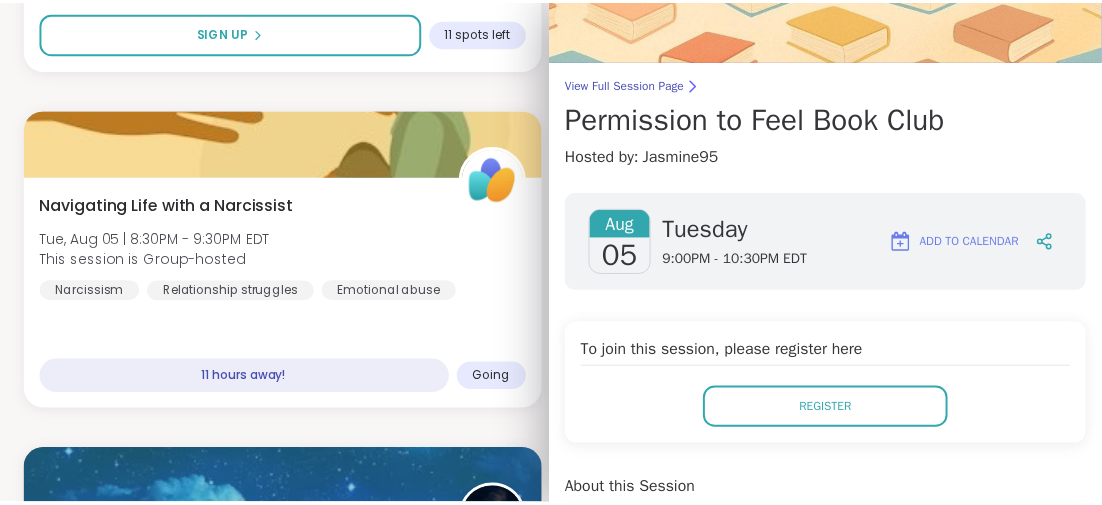 scroll, scrollTop: 0, scrollLeft: 0, axis: both 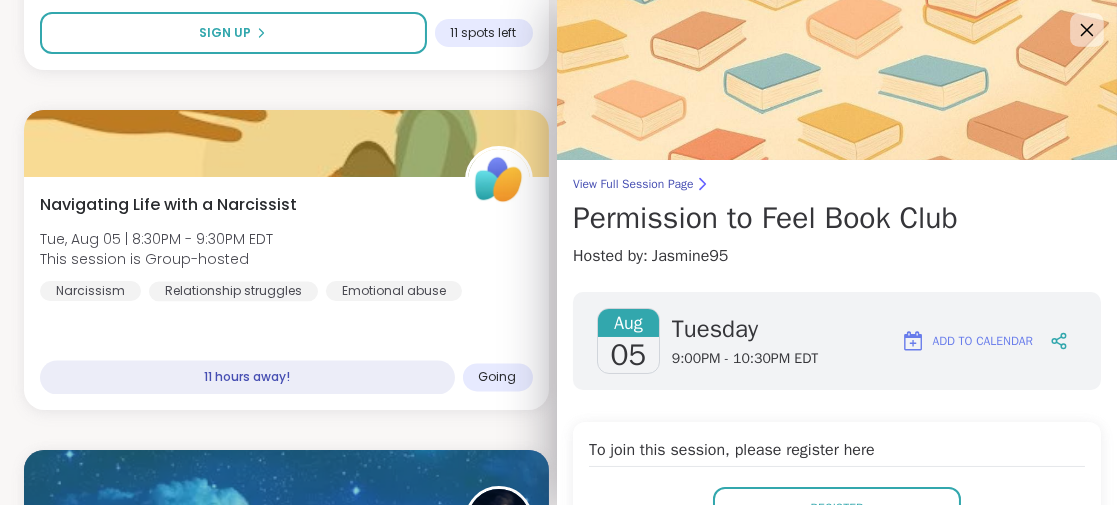 click 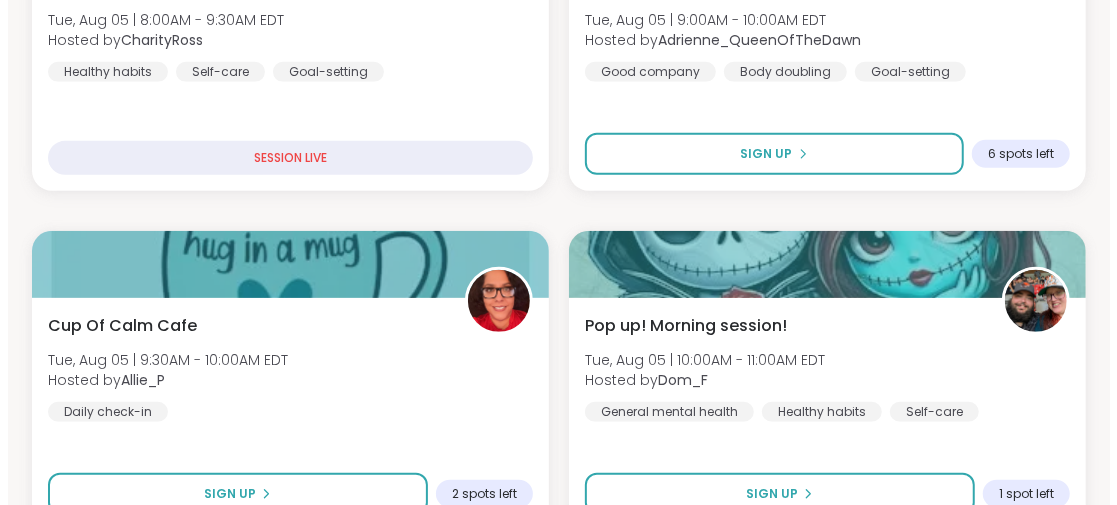 scroll, scrollTop: 600, scrollLeft: 0, axis: vertical 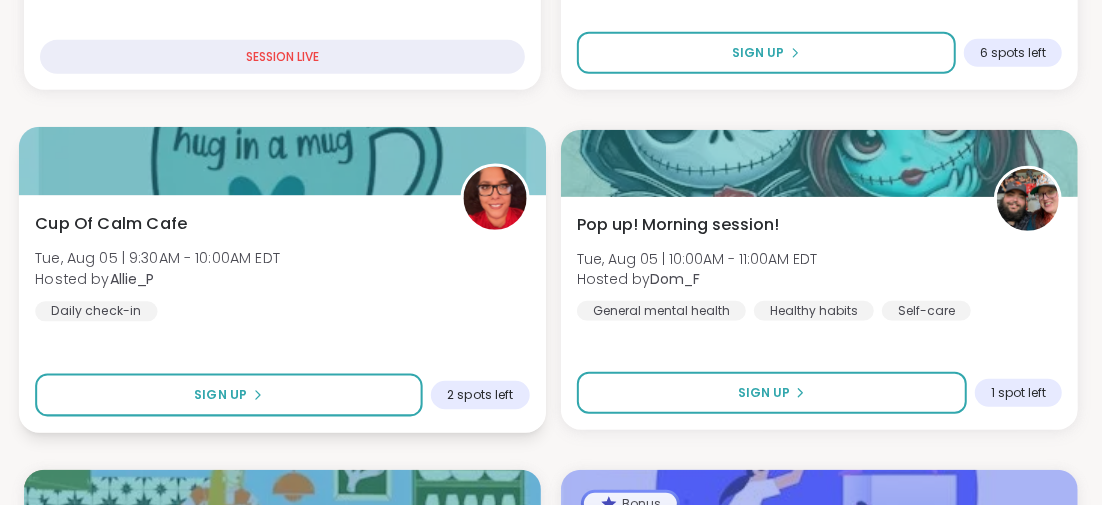 click on "Cup Of Calm Cafe" at bounding box center [111, 223] 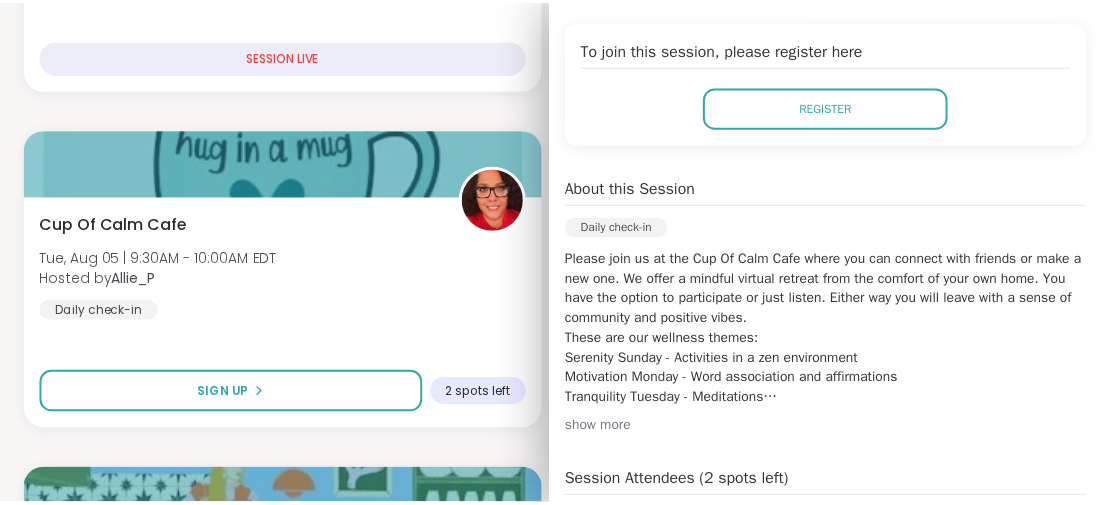 scroll, scrollTop: 499, scrollLeft: 0, axis: vertical 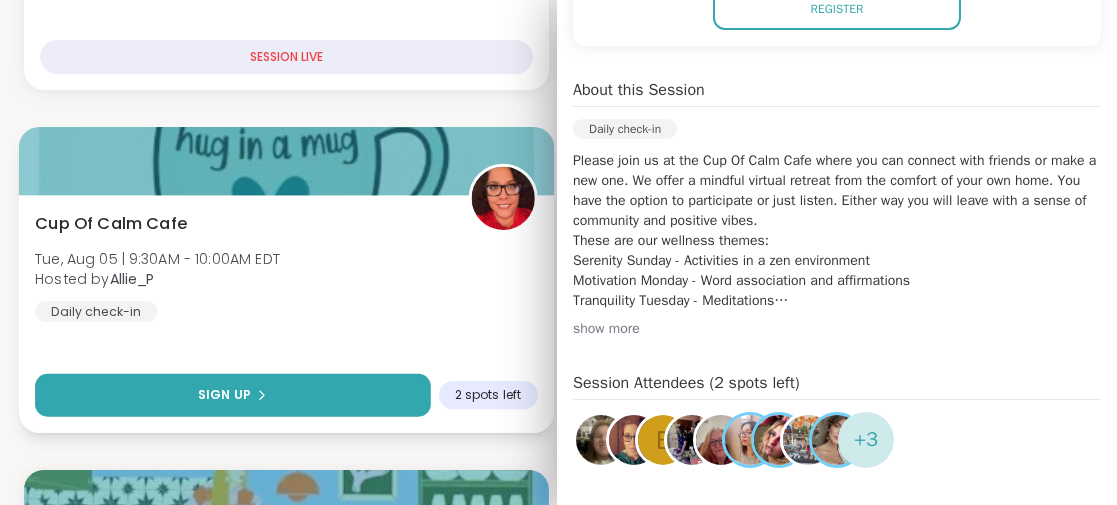 click on "Sign Up" at bounding box center [232, 395] 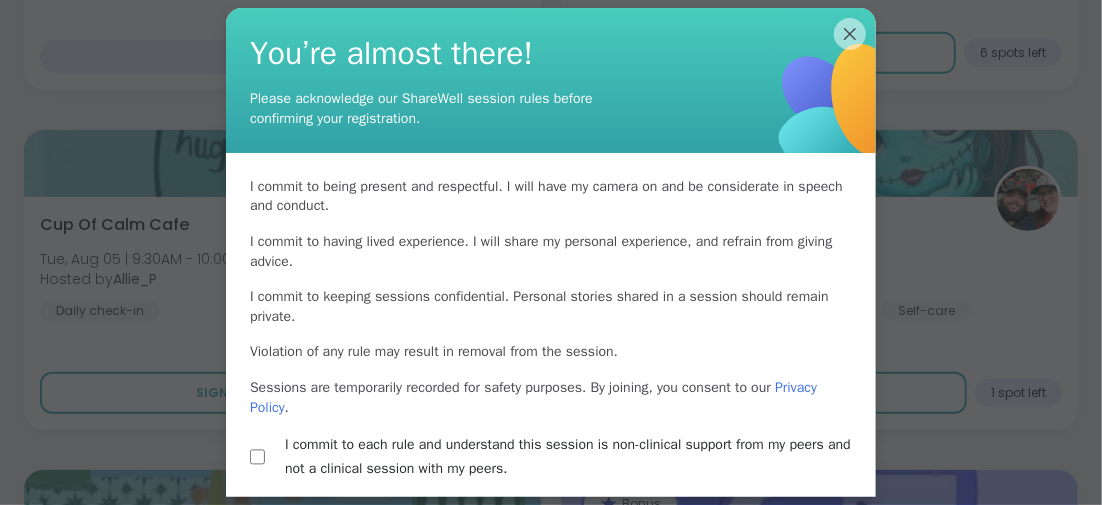 scroll, scrollTop: 78, scrollLeft: 0, axis: vertical 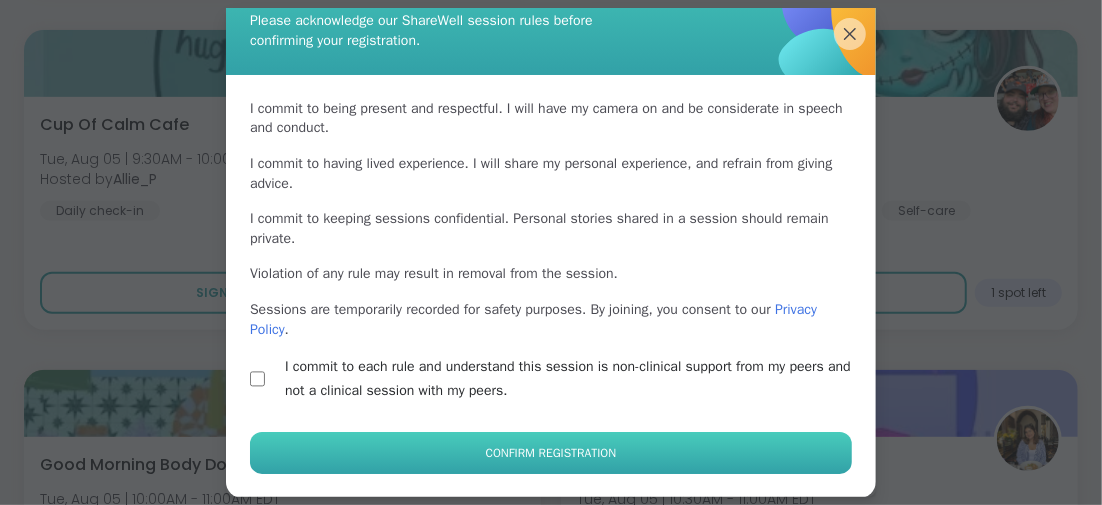 click on "Confirm Registration" at bounding box center (551, 453) 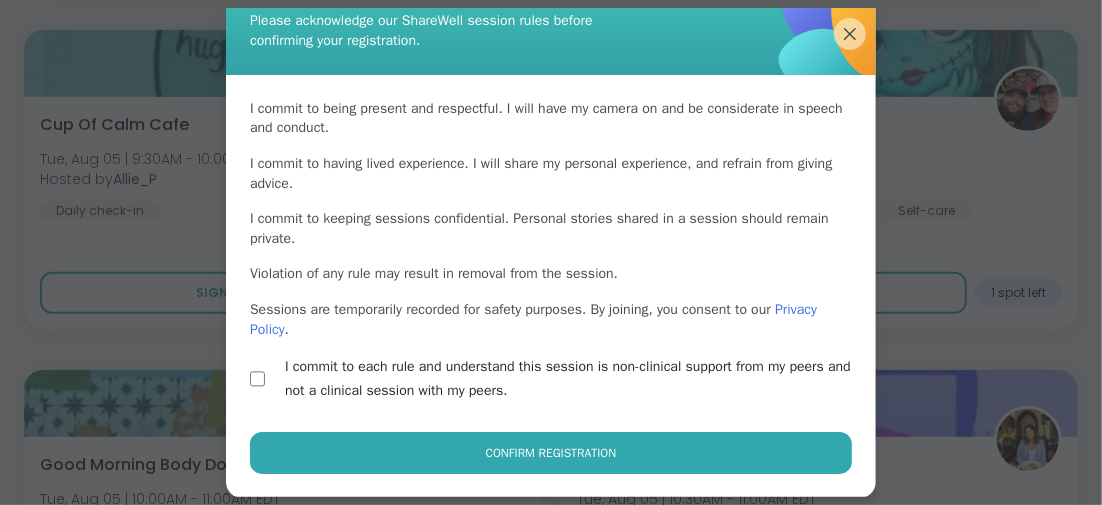 scroll, scrollTop: 62, scrollLeft: 0, axis: vertical 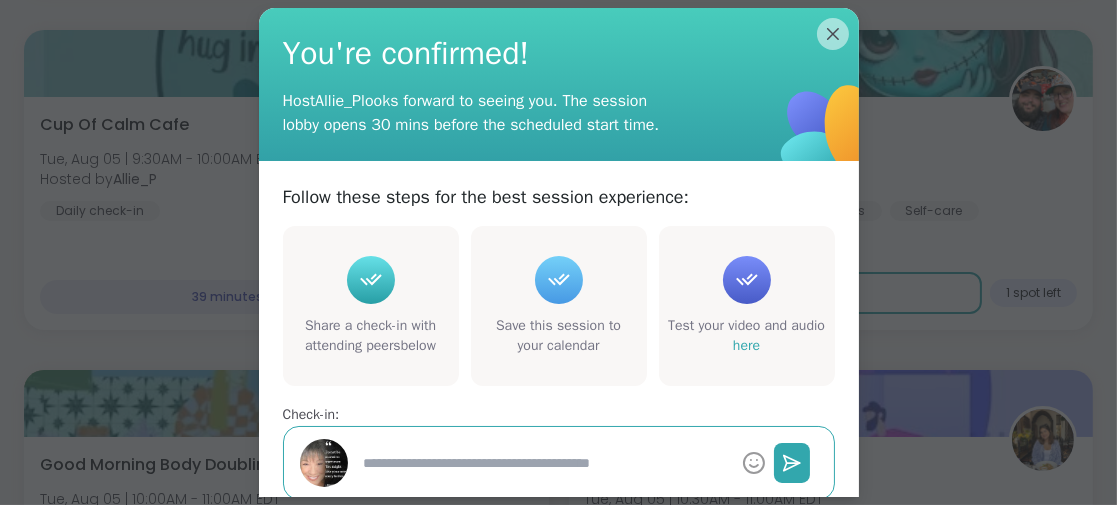 type on "*" 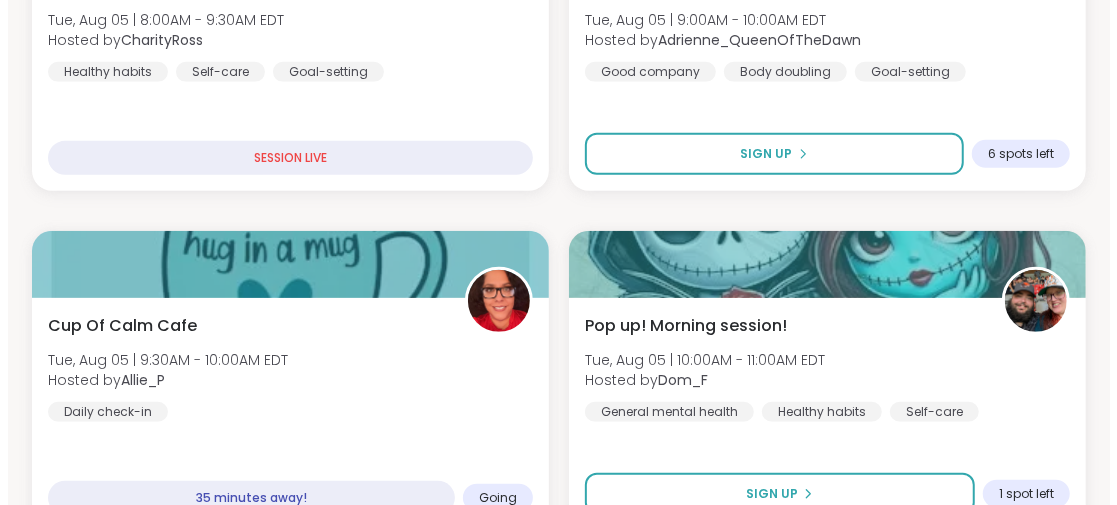 scroll, scrollTop: 400, scrollLeft: 0, axis: vertical 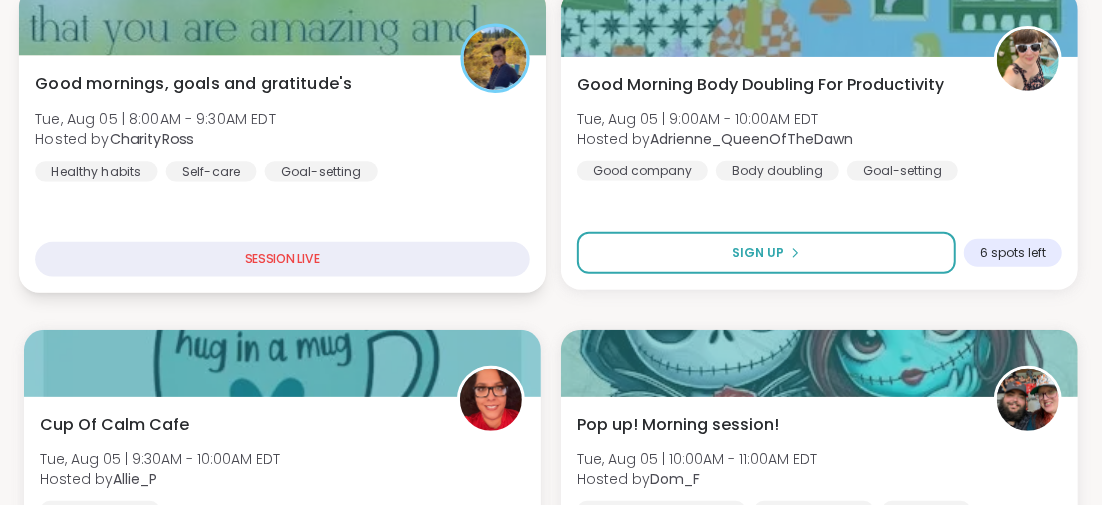 click on "Good mornings, goals and gratitude's" at bounding box center [193, 83] 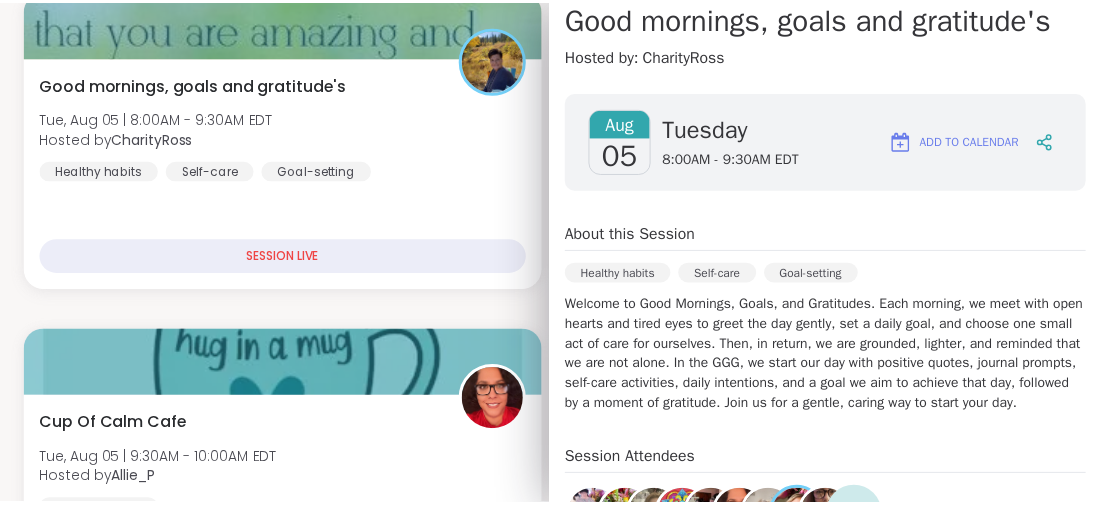 scroll, scrollTop: 499, scrollLeft: 0, axis: vertical 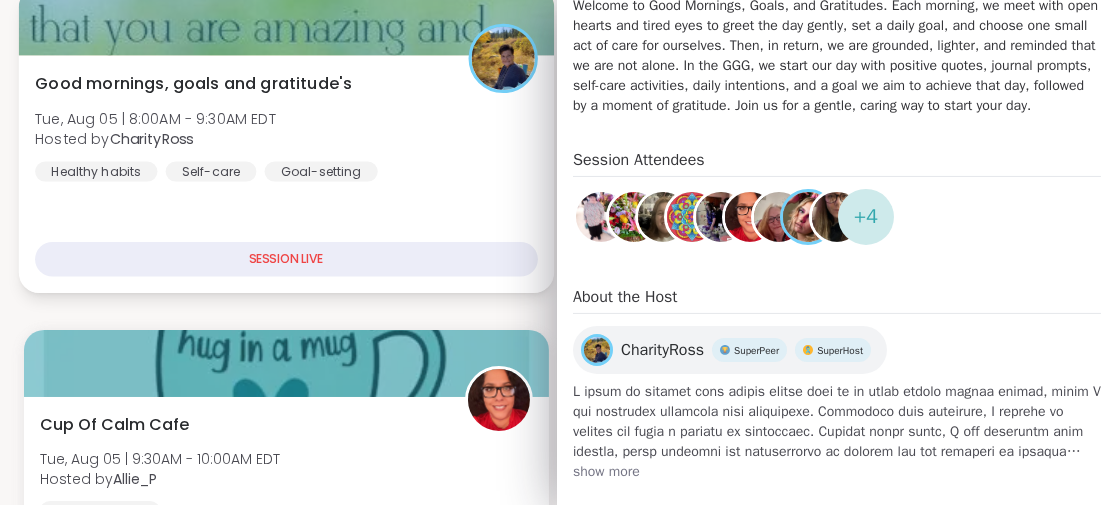 click on "Good mornings, goals and gratitude's [DAY], [DATE] | [TIME] - [TIME] [TIMEZONE] Hosted by @[USERNAME] Healthy habits Self-care Goal-setting" at bounding box center [286, 126] 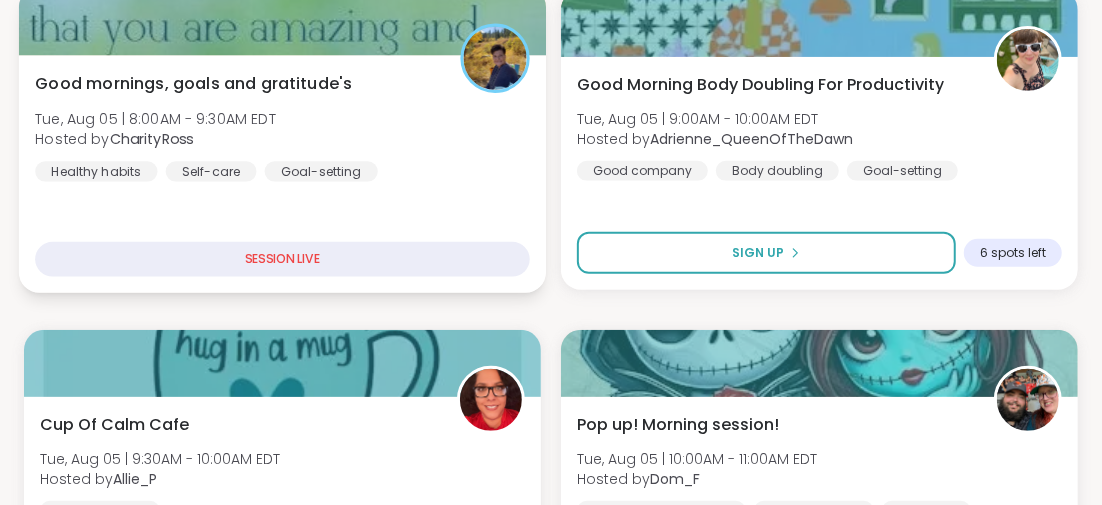 scroll, scrollTop: 0, scrollLeft: 0, axis: both 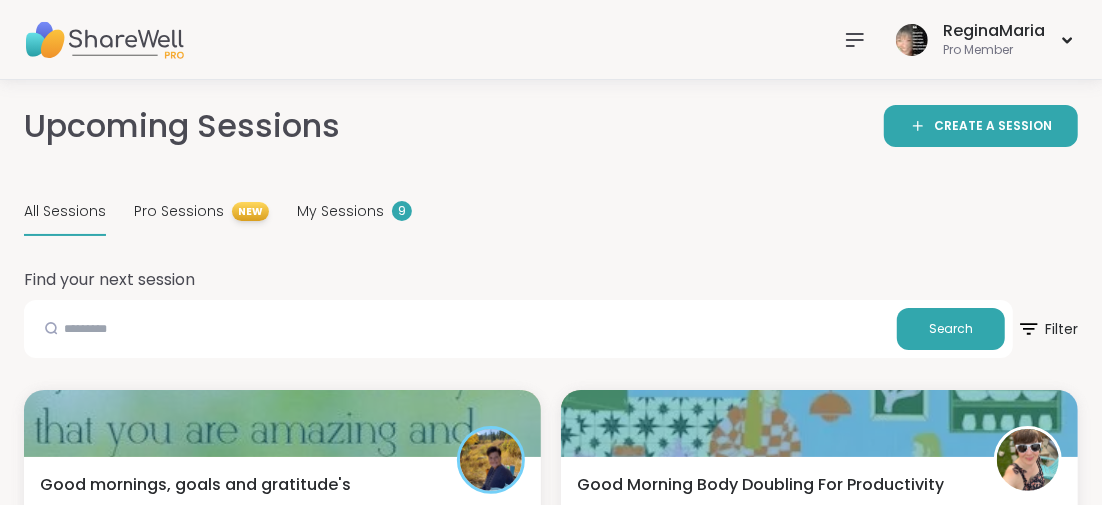 click 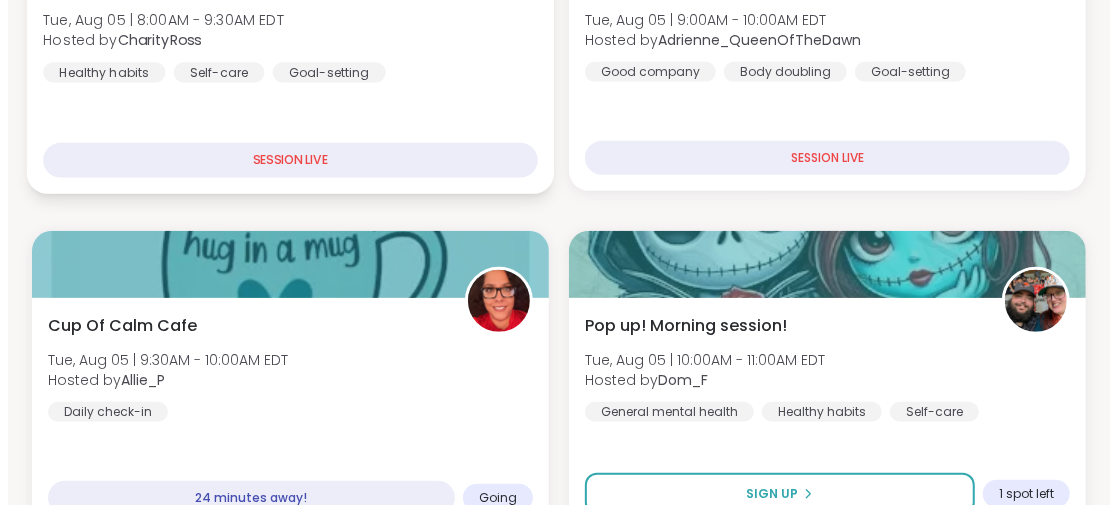 scroll, scrollTop: 600, scrollLeft: 0, axis: vertical 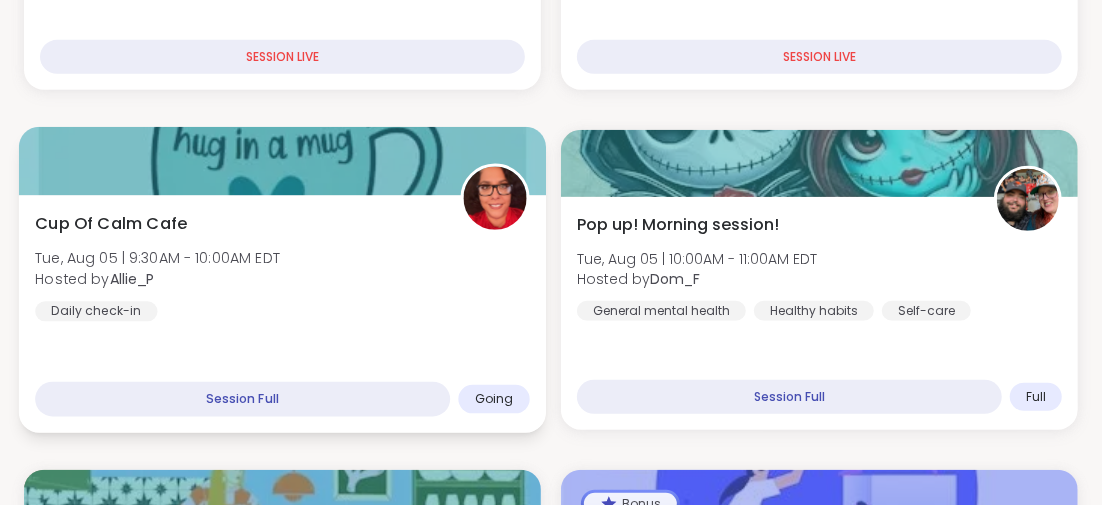 click on "Session Full" at bounding box center (242, 399) 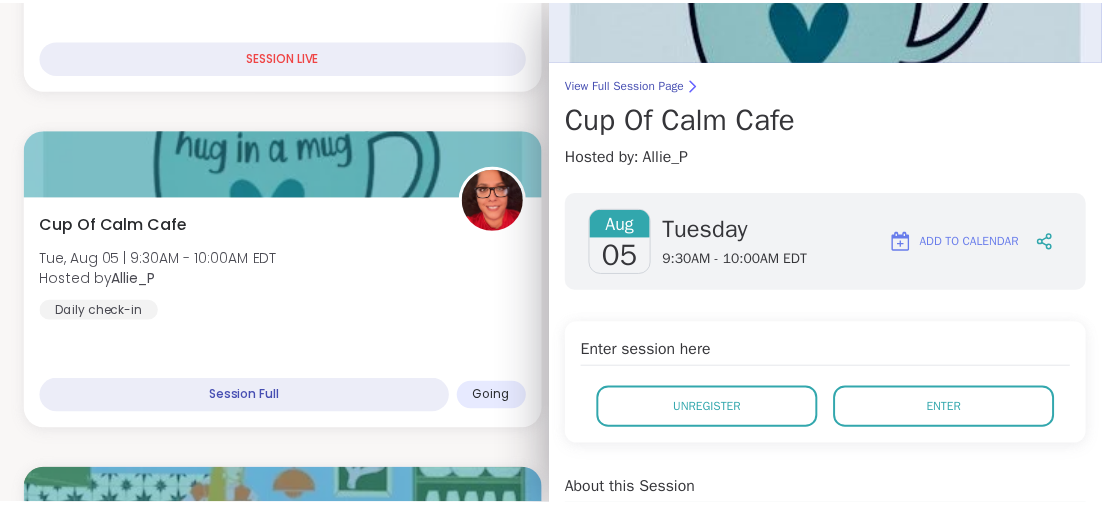 scroll, scrollTop: 200, scrollLeft: 0, axis: vertical 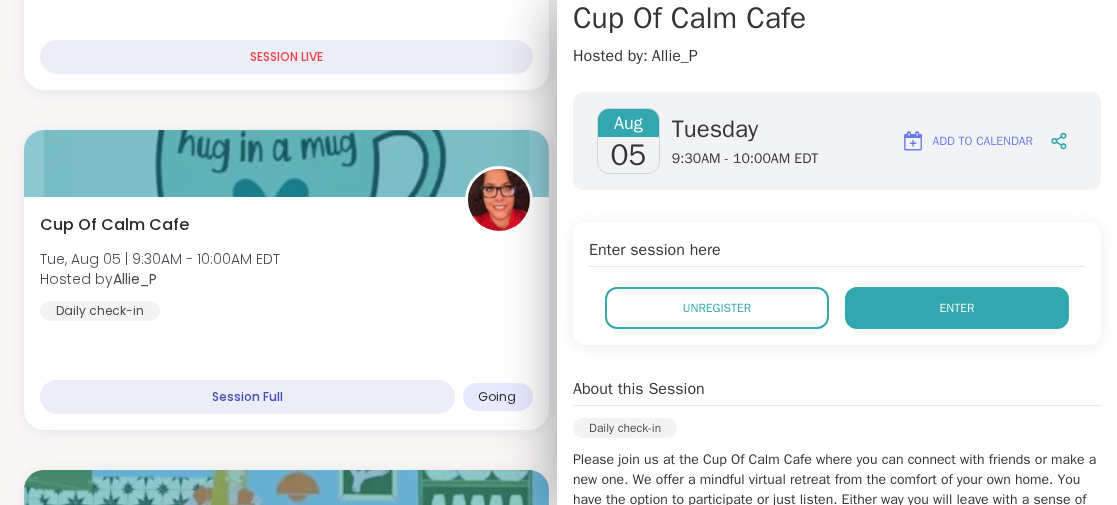 click on "Enter" at bounding box center (957, 308) 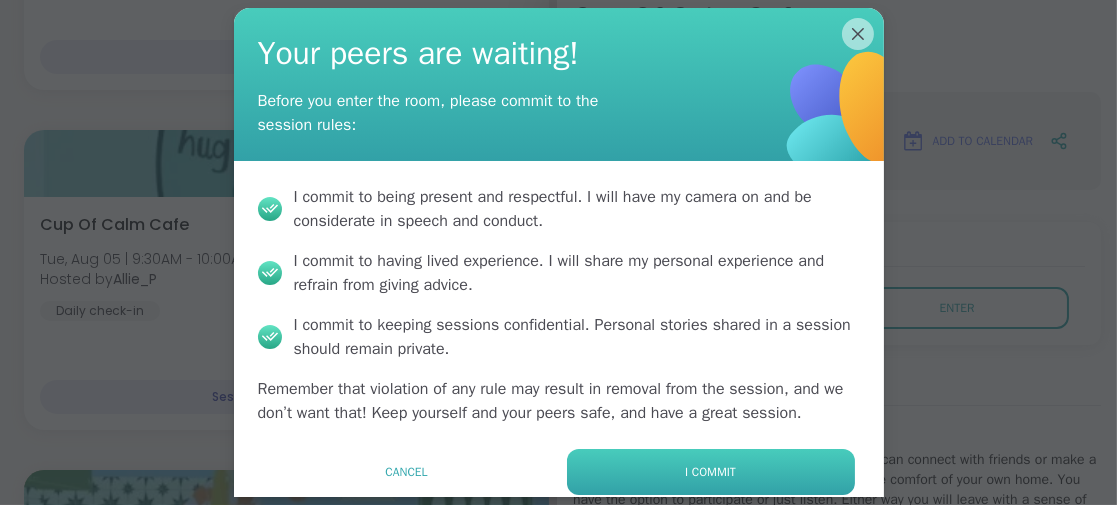 click on "I commit" at bounding box center [711, 472] 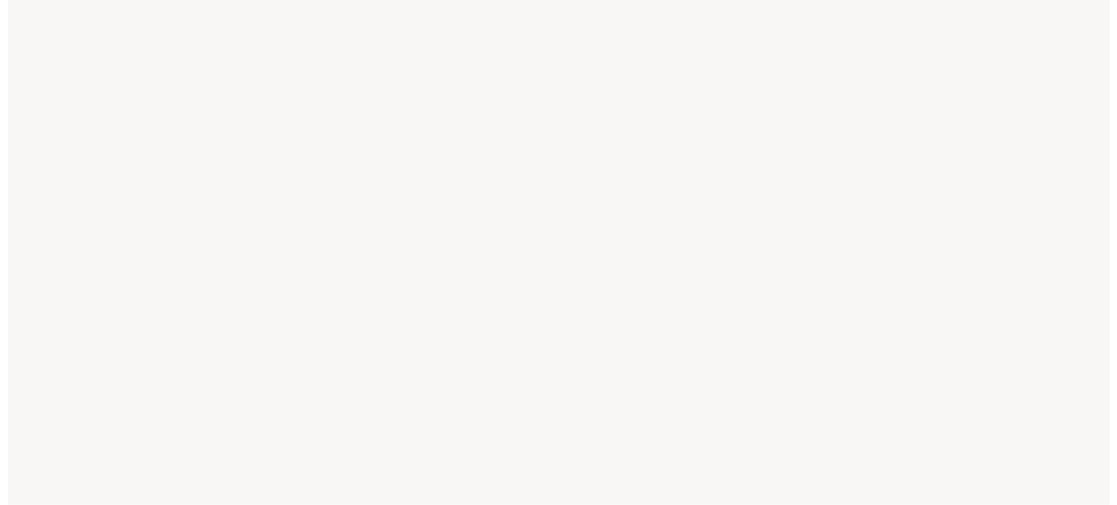 scroll, scrollTop: 0, scrollLeft: 0, axis: both 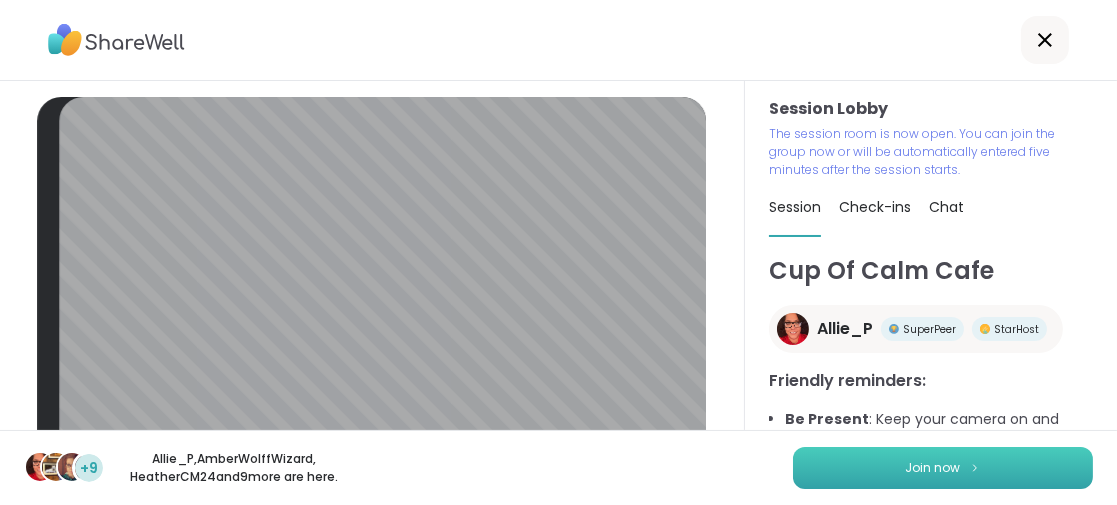 click on "Join now" at bounding box center [943, 468] 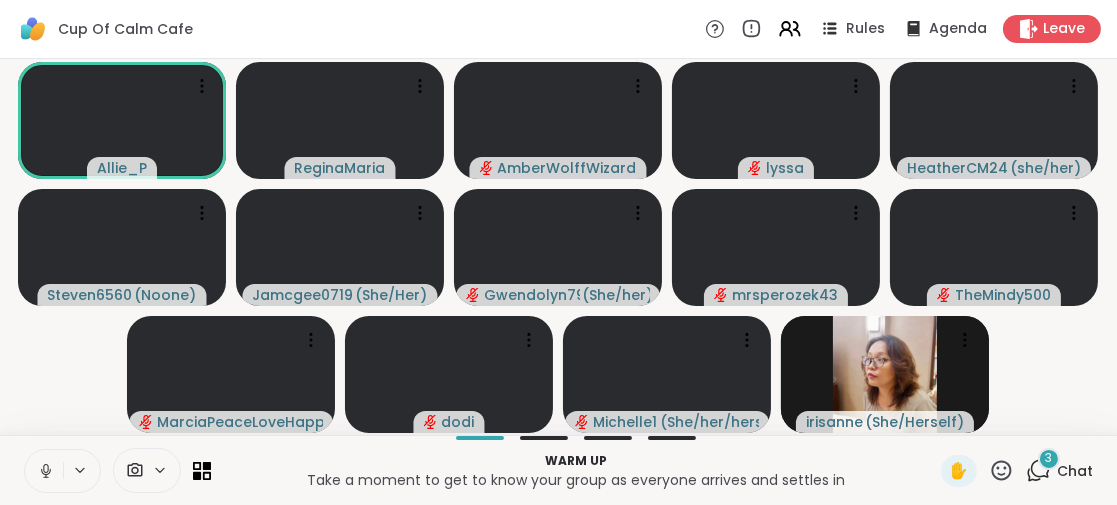 click on "3" at bounding box center [1049, 458] 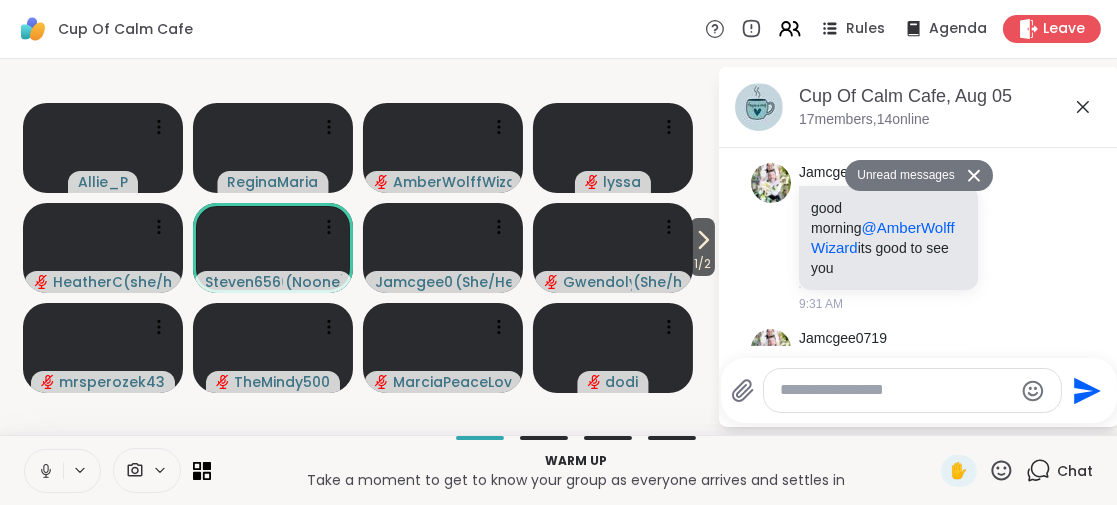 scroll, scrollTop: 374, scrollLeft: 0, axis: vertical 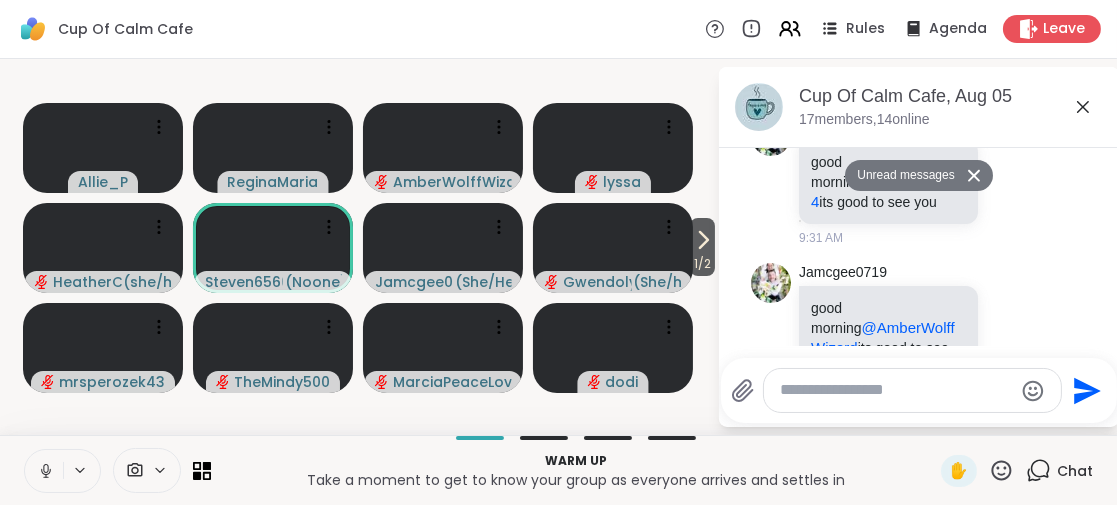 click on "Warm up" at bounding box center (576, 461) 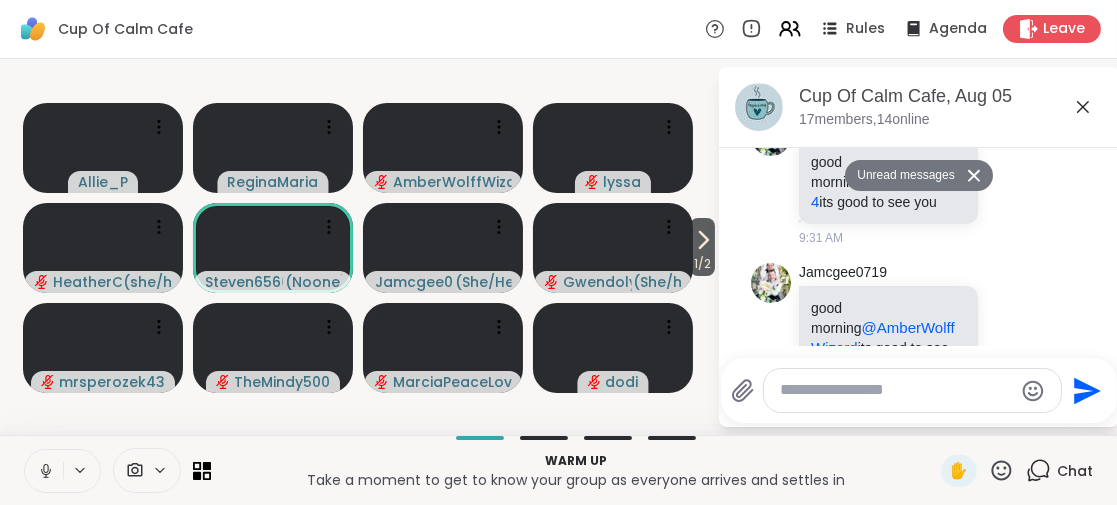 click 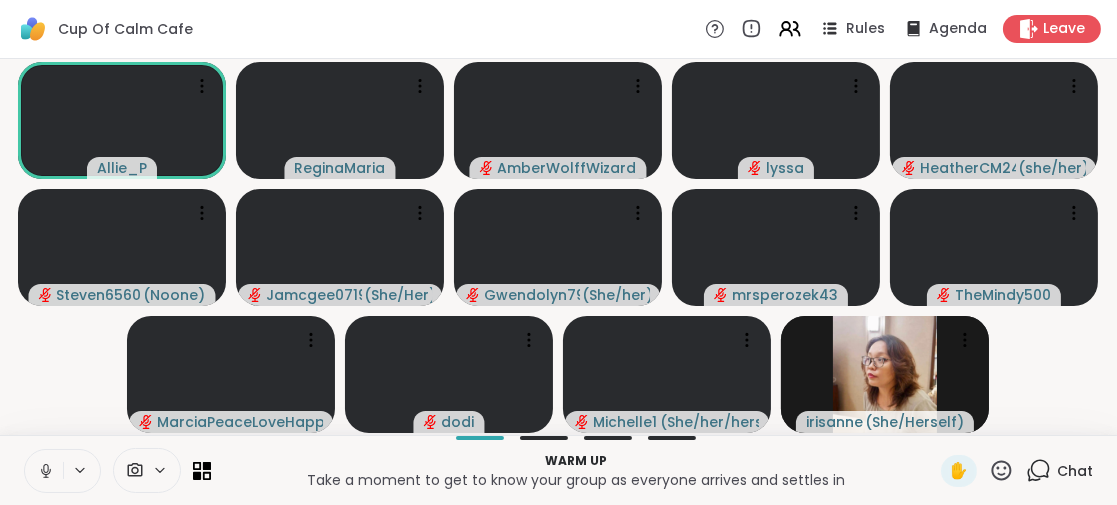 click 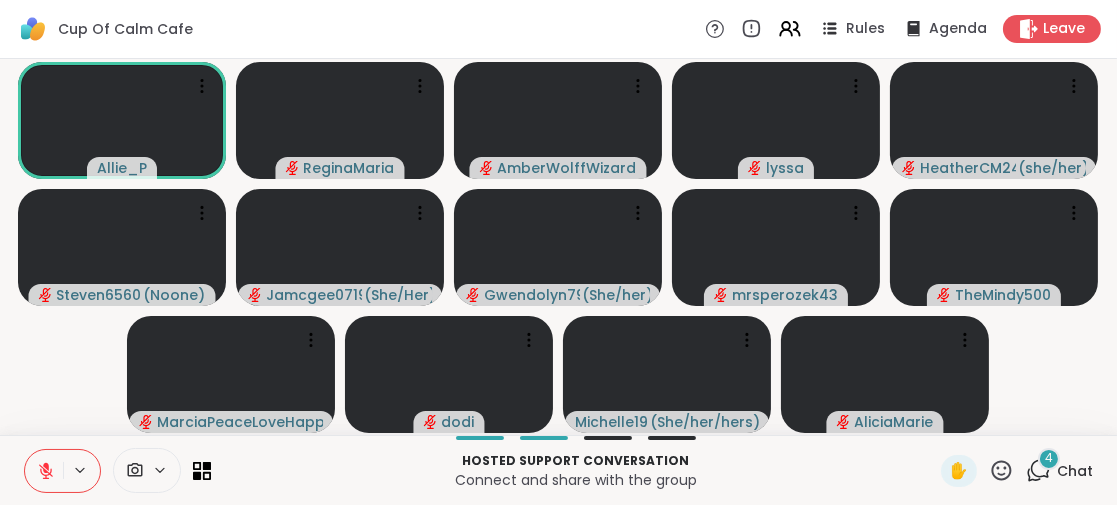 click 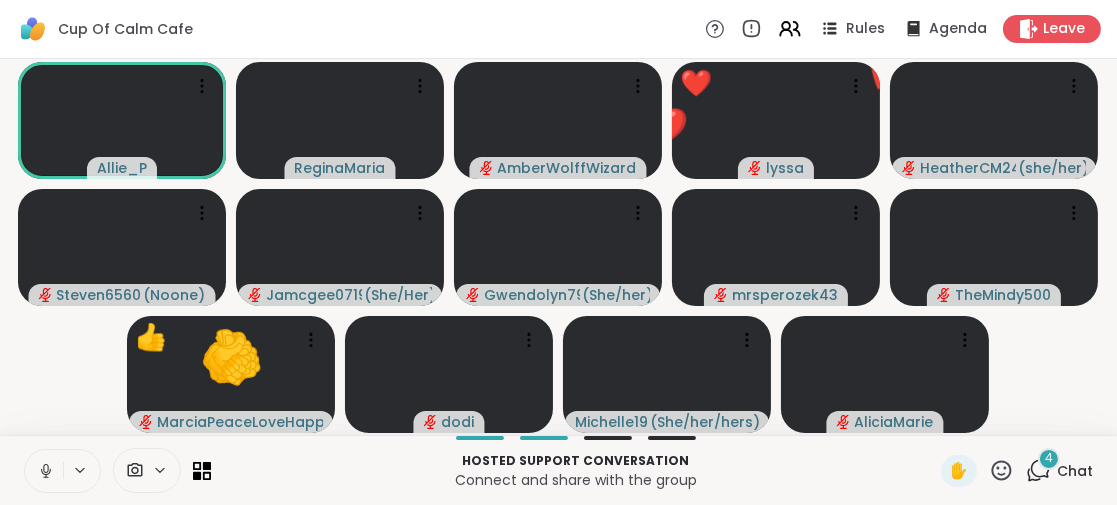 click 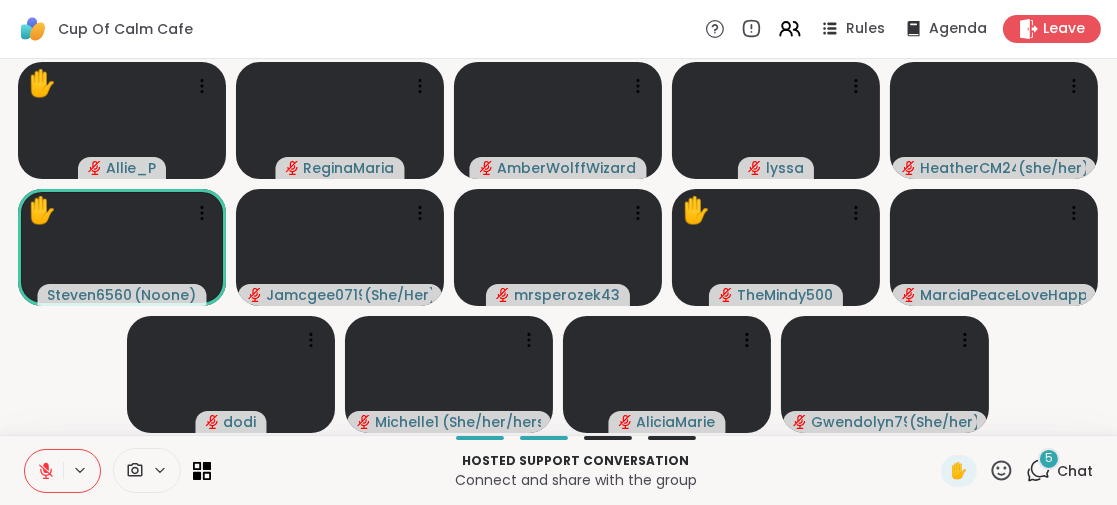click on "5" at bounding box center (1049, 458) 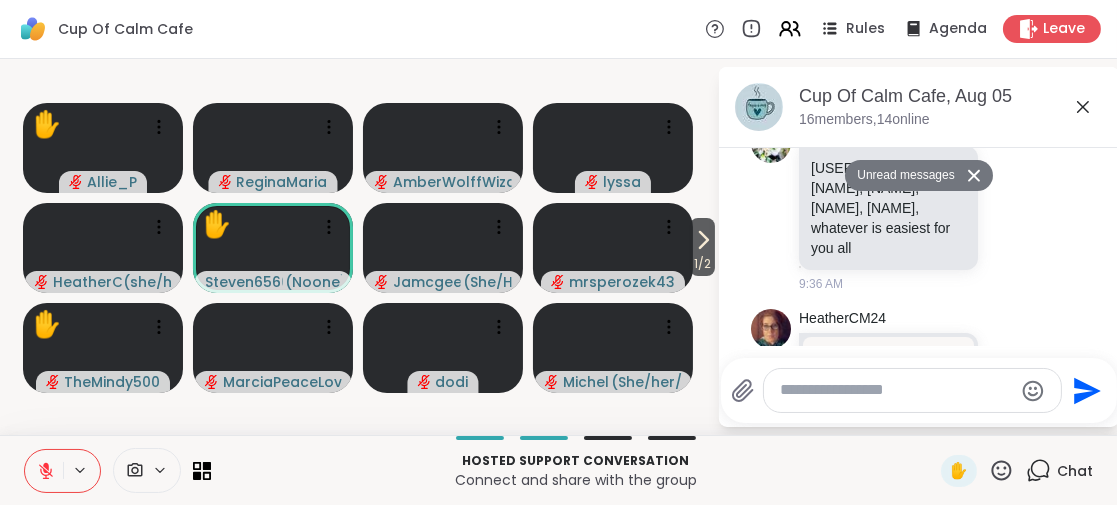scroll, scrollTop: 1261, scrollLeft: 0, axis: vertical 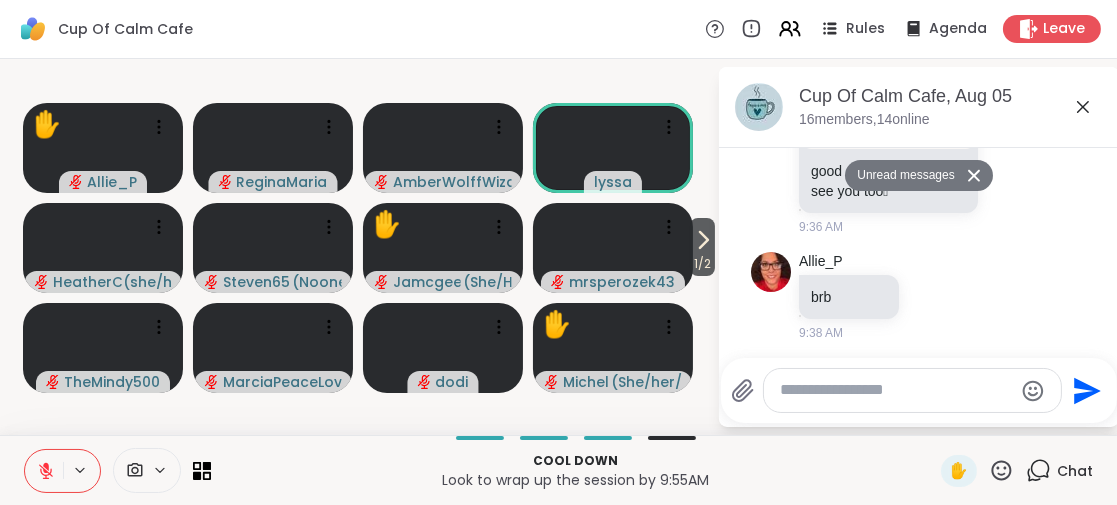click at bounding box center [896, 390] 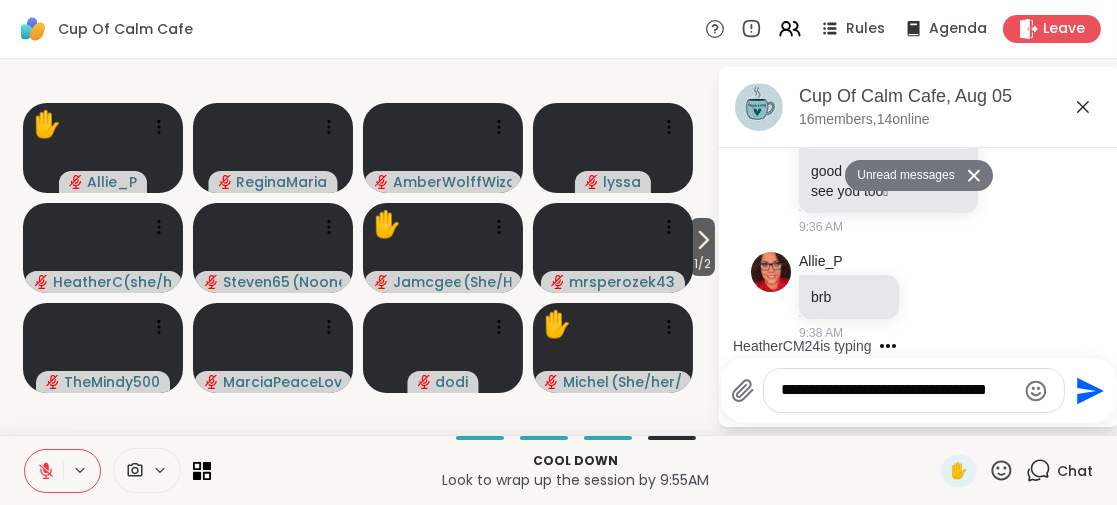 scroll, scrollTop: 0, scrollLeft: 0, axis: both 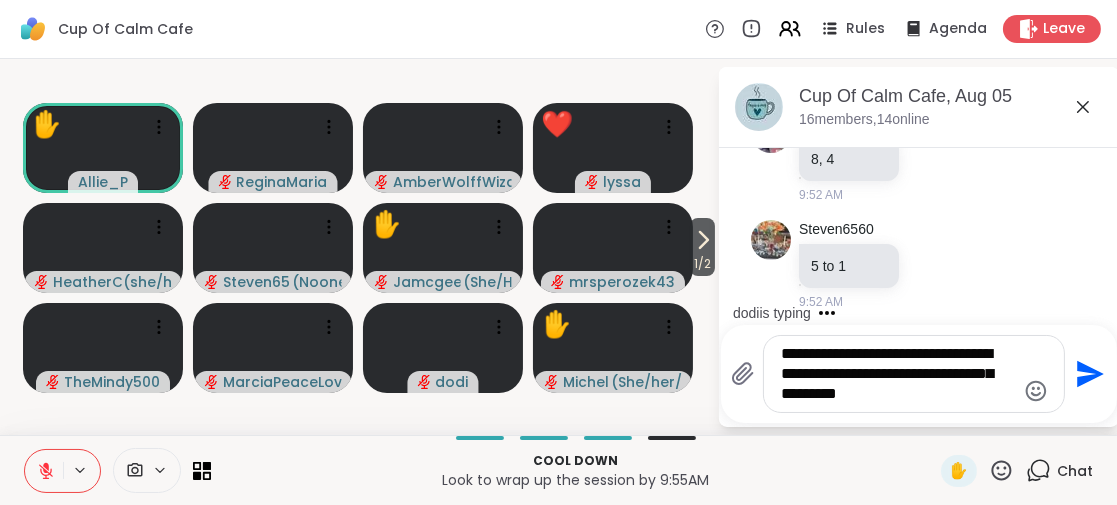 click 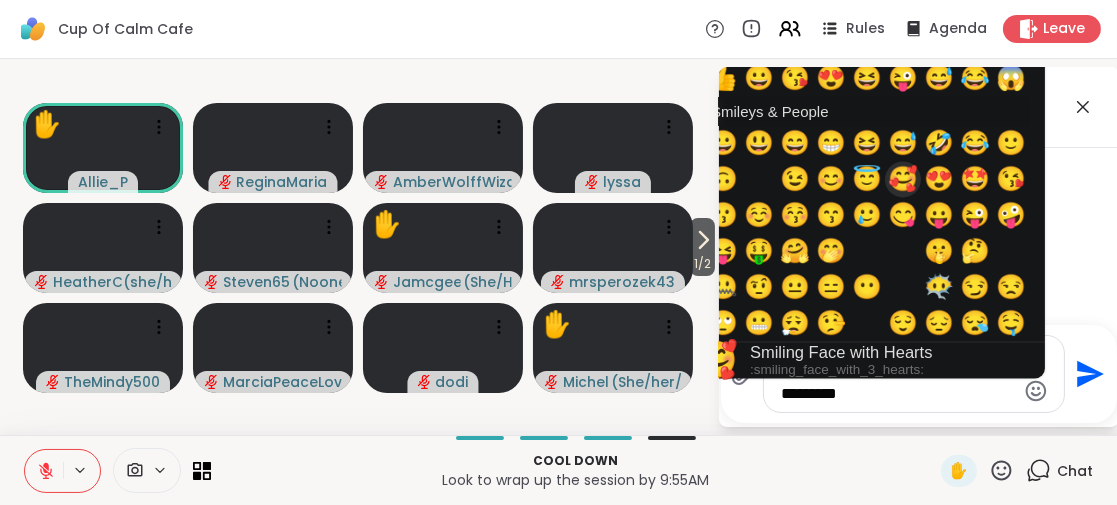 click on "🥰" at bounding box center (903, 180) 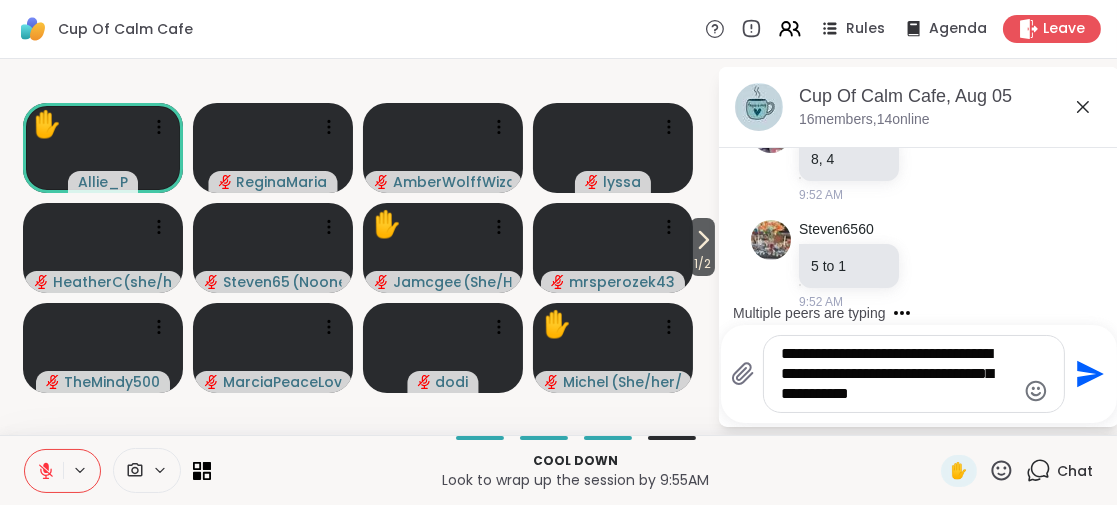 click on "Send" 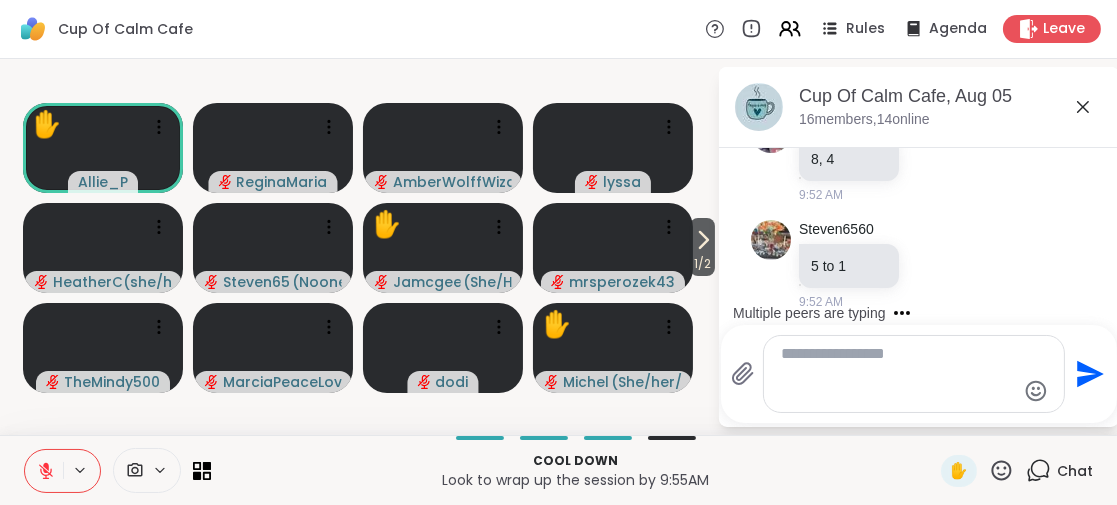 scroll, scrollTop: 0, scrollLeft: 0, axis: both 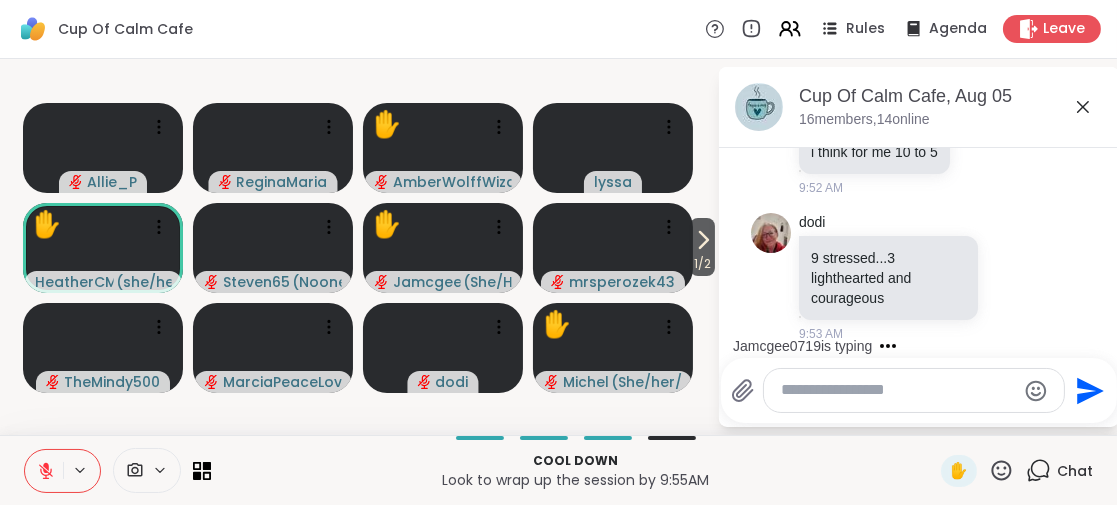 click 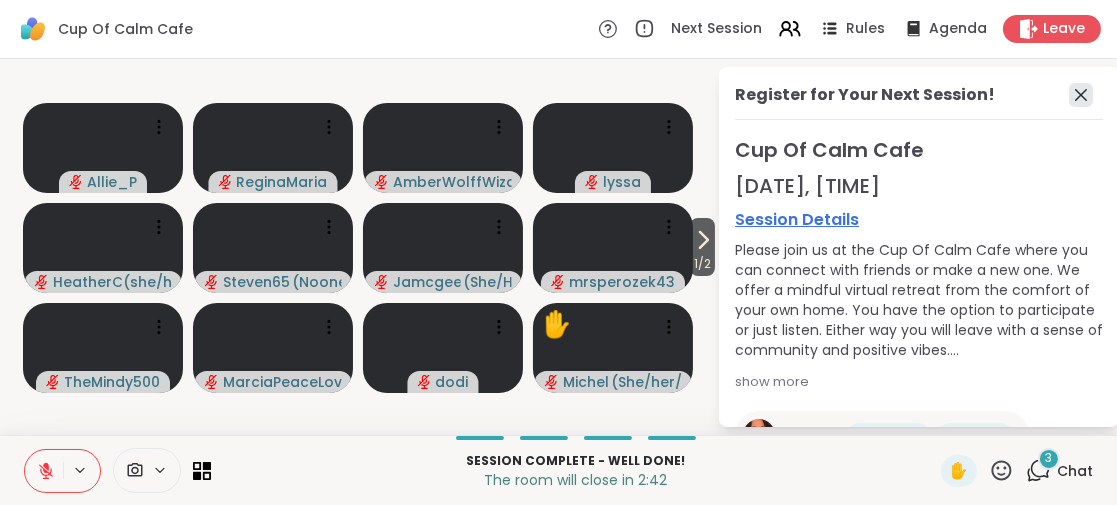 click 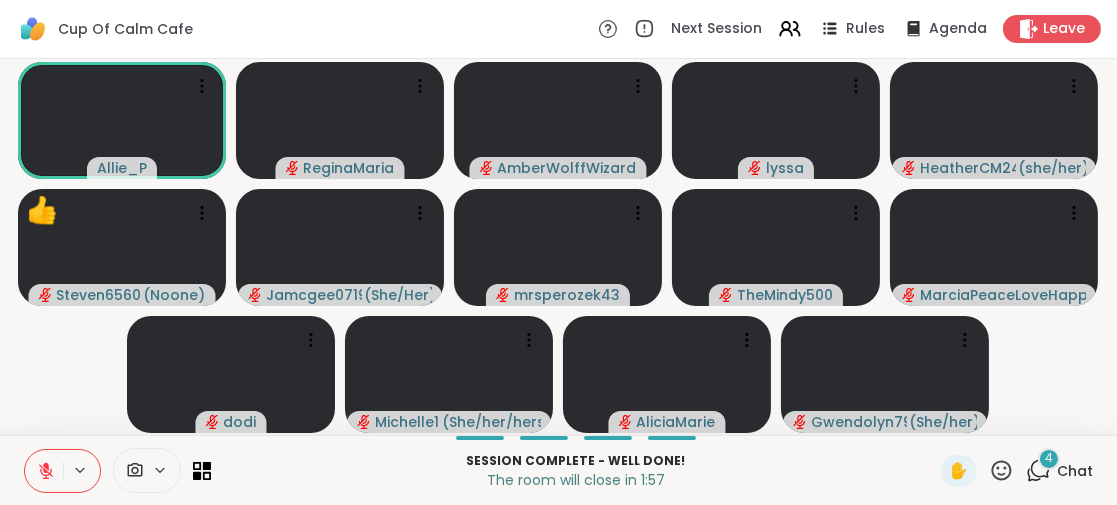 click on "4" at bounding box center [1049, 458] 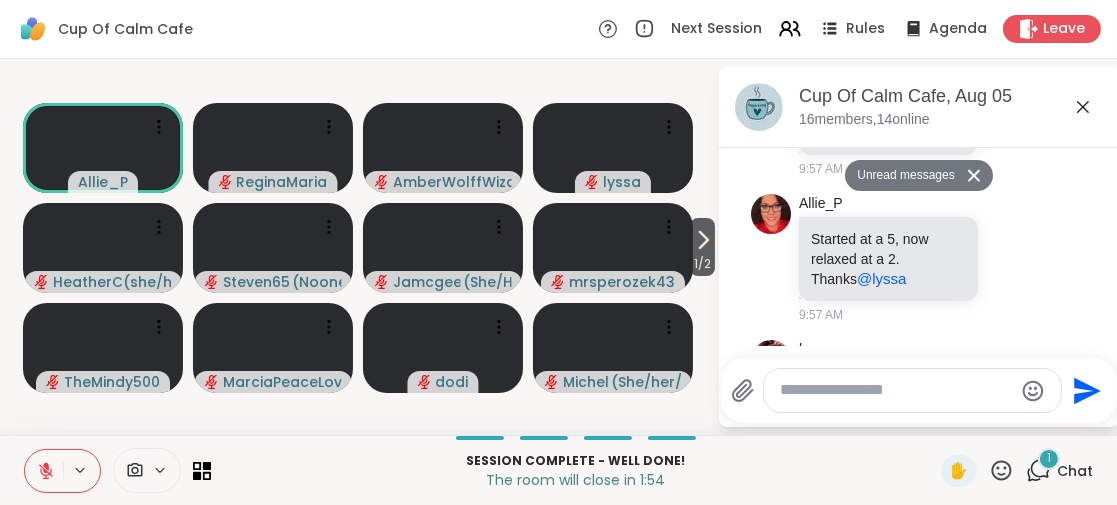 scroll, scrollTop: 3223, scrollLeft: 0, axis: vertical 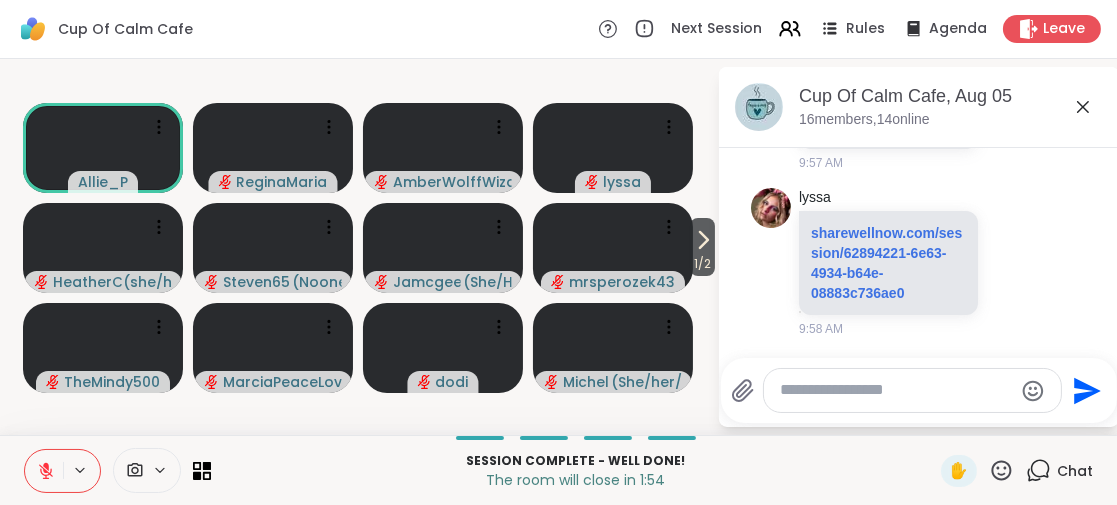 click 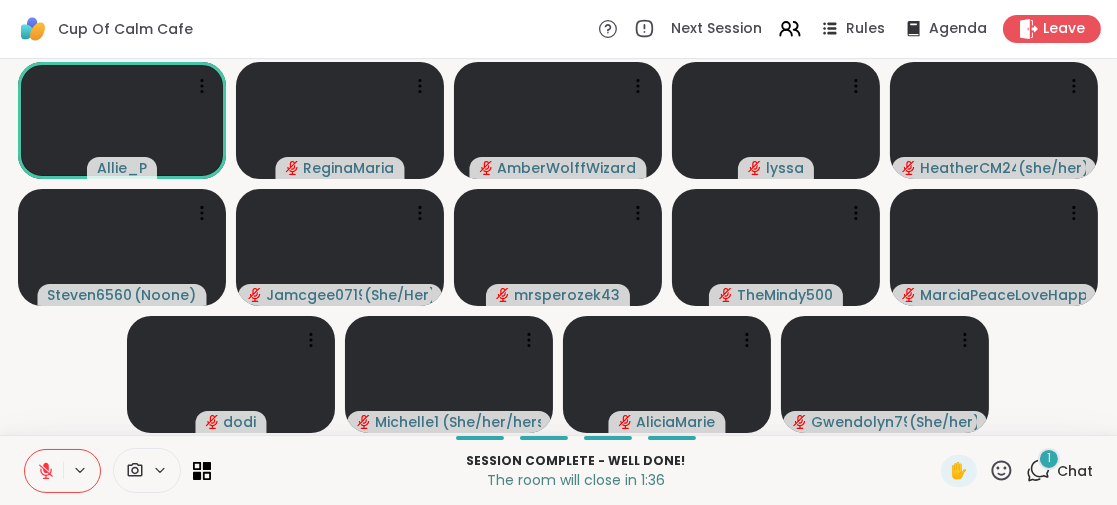 click on "1" at bounding box center [1049, 459] 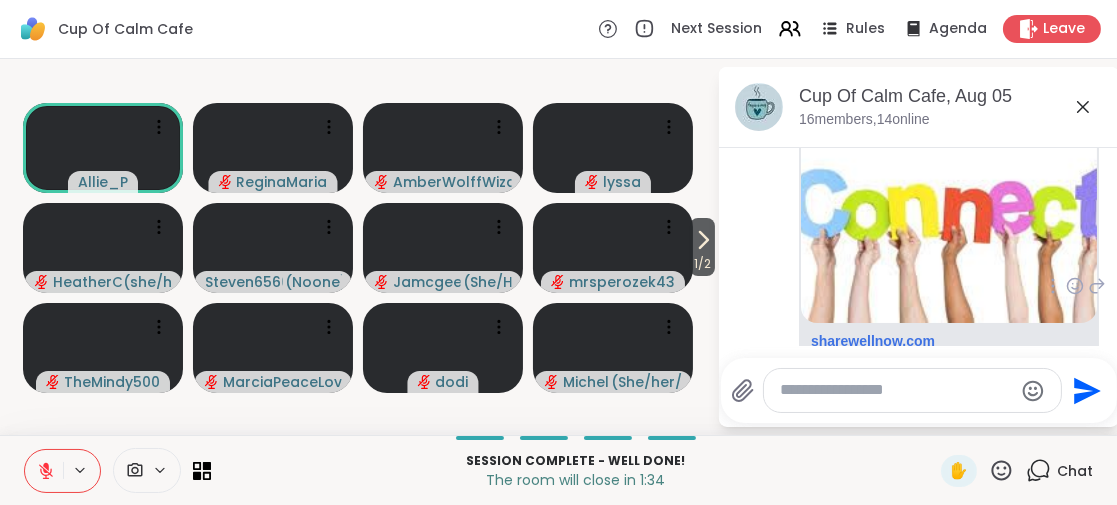 scroll, scrollTop: 4090, scrollLeft: 0, axis: vertical 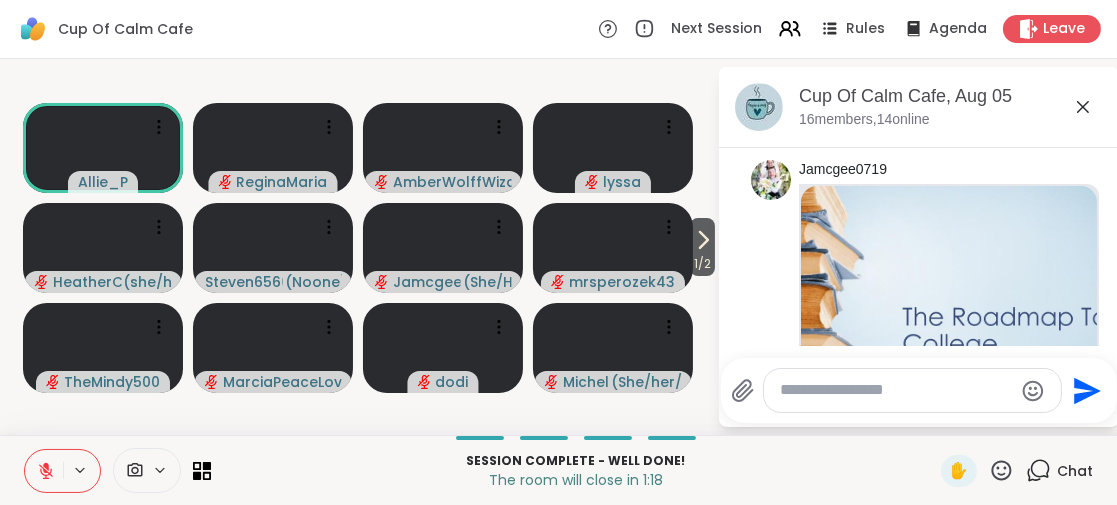 click 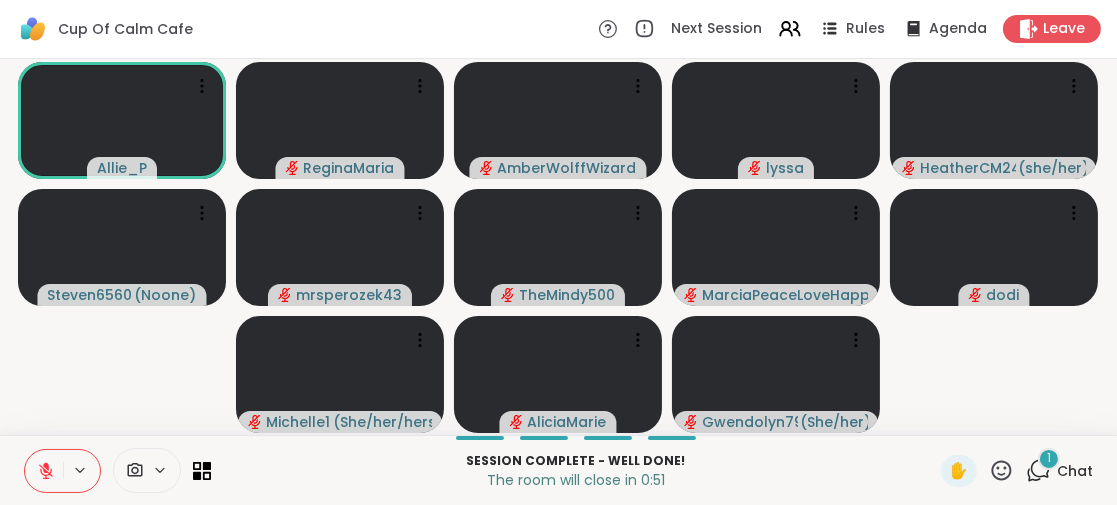 click on "1" at bounding box center [1049, 458] 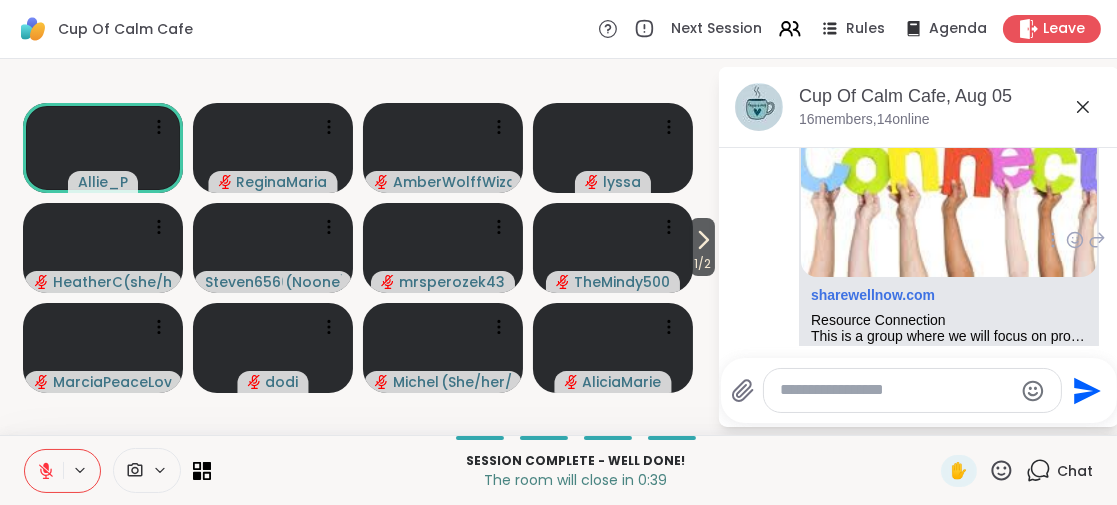 scroll, scrollTop: 3969, scrollLeft: 0, axis: vertical 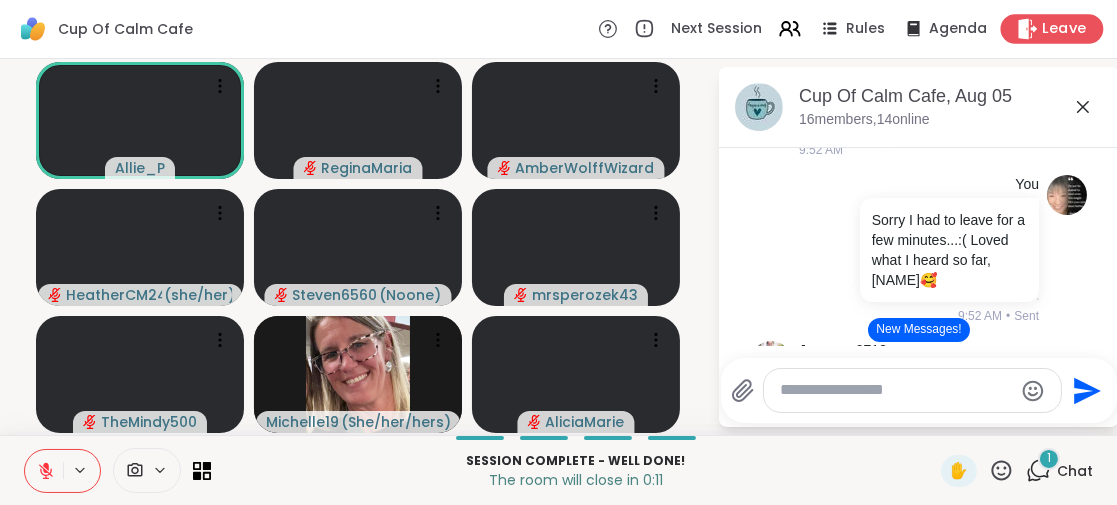 click on "Leave" at bounding box center (1065, 29) 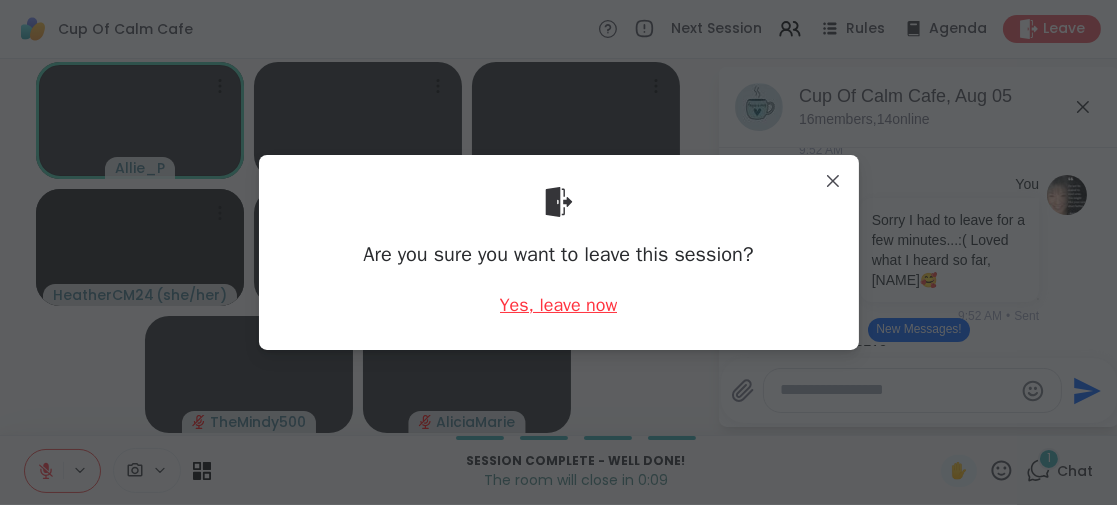 click on "Yes, leave now" at bounding box center [559, 305] 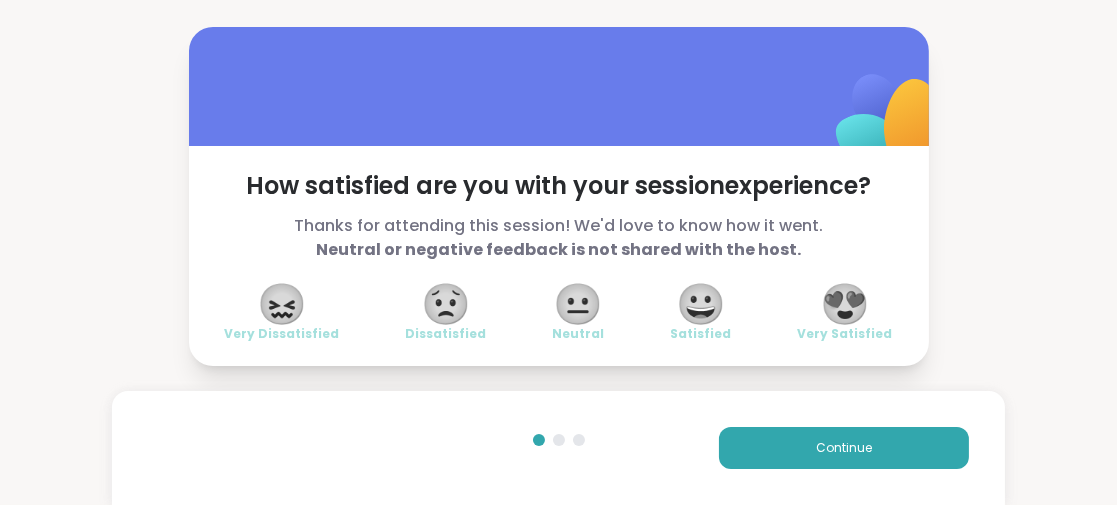 click on "😀" at bounding box center [701, 304] 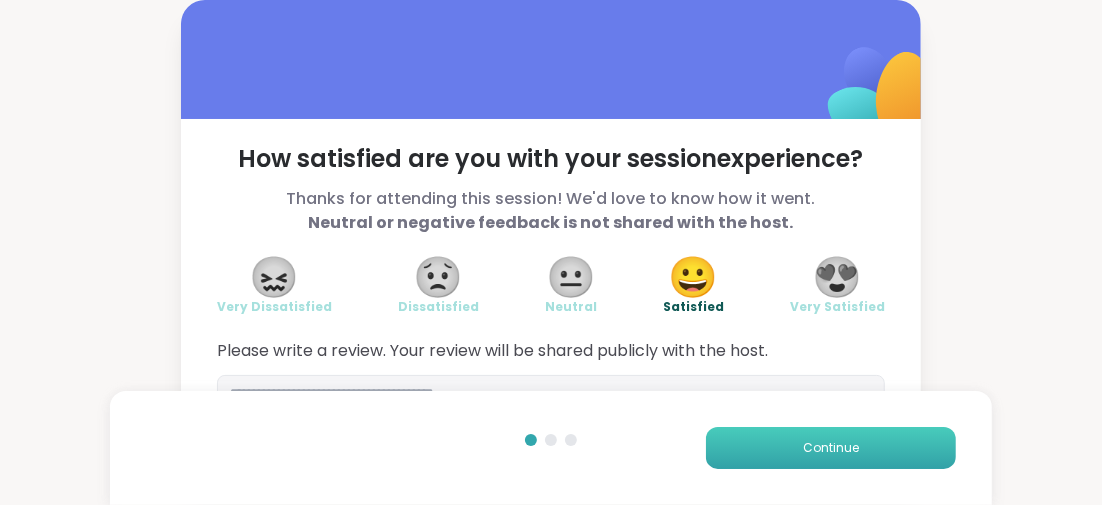 click on "Continue" at bounding box center (831, 448) 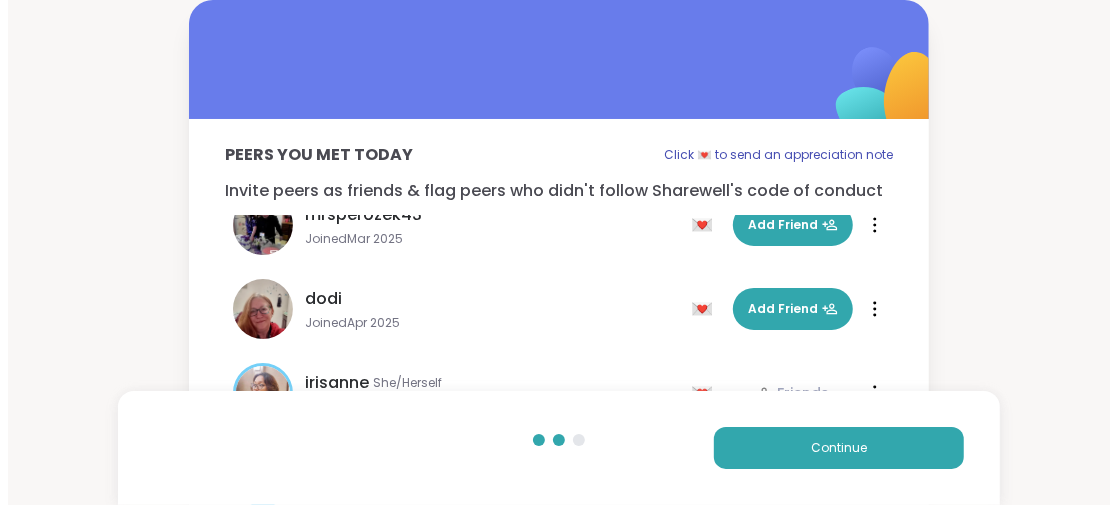 scroll, scrollTop: 300, scrollLeft: 0, axis: vertical 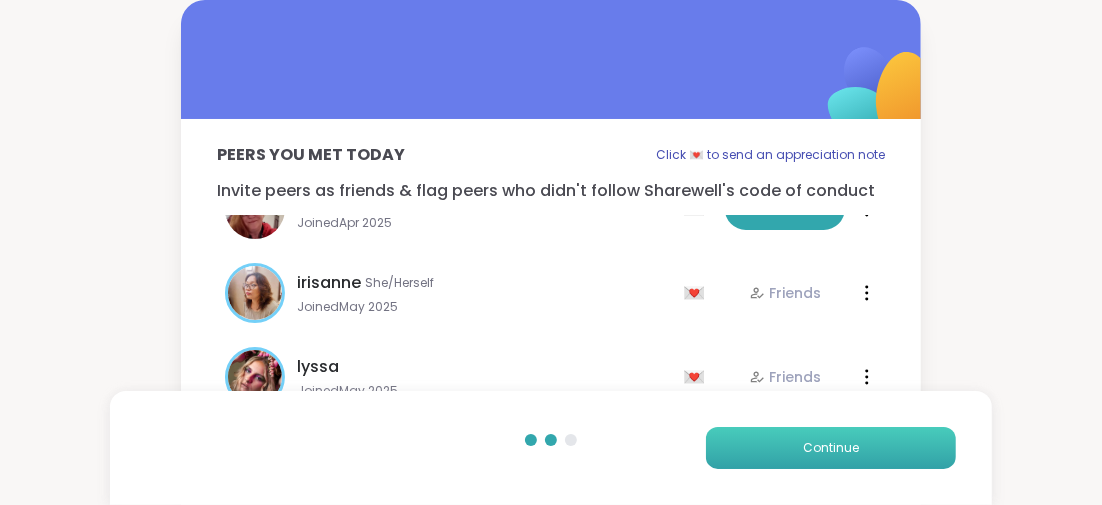 click on "Continue" at bounding box center (831, 448) 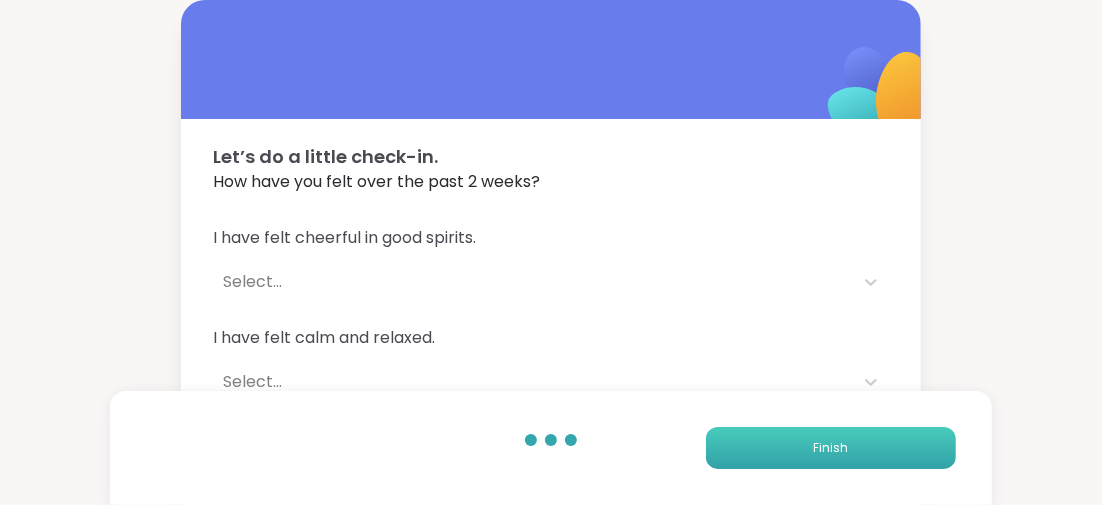 click on "Finish" at bounding box center (831, 448) 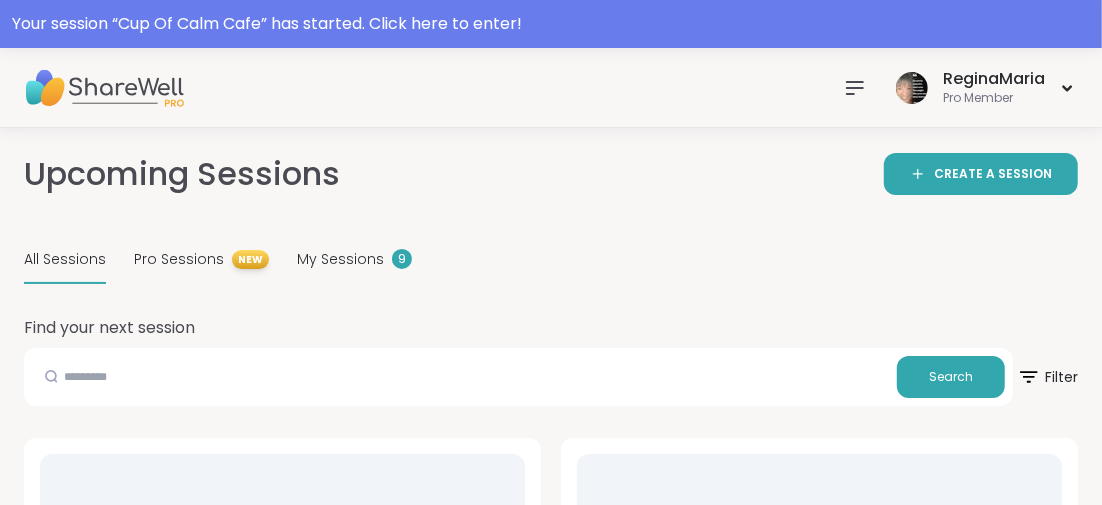 click 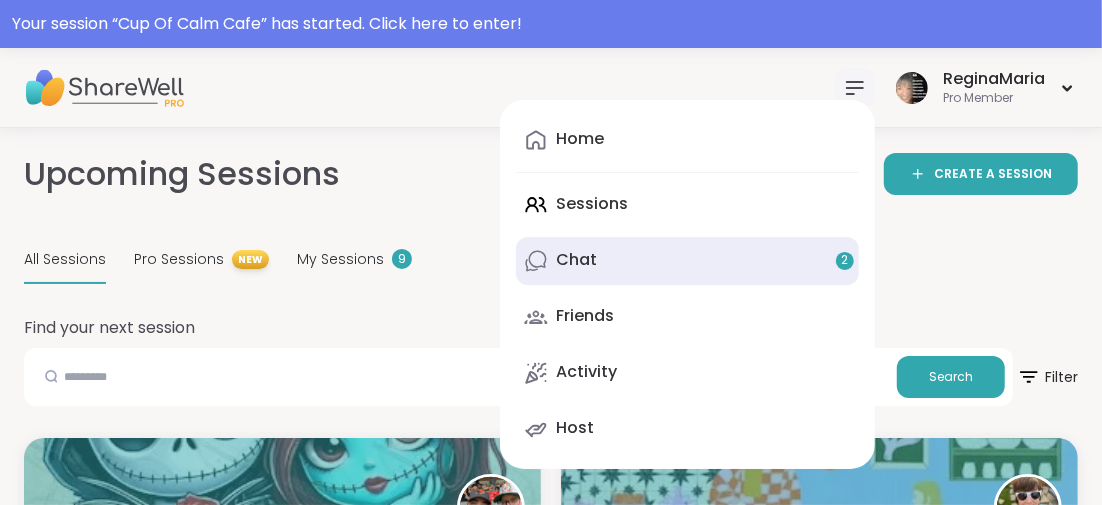 click on "2" at bounding box center (845, 260) 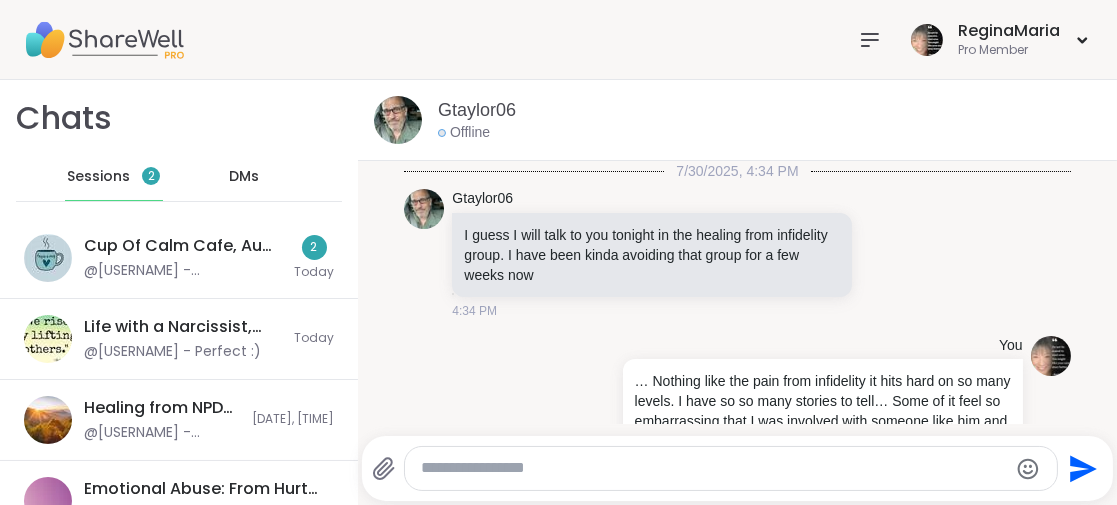 scroll, scrollTop: 6152, scrollLeft: 0, axis: vertical 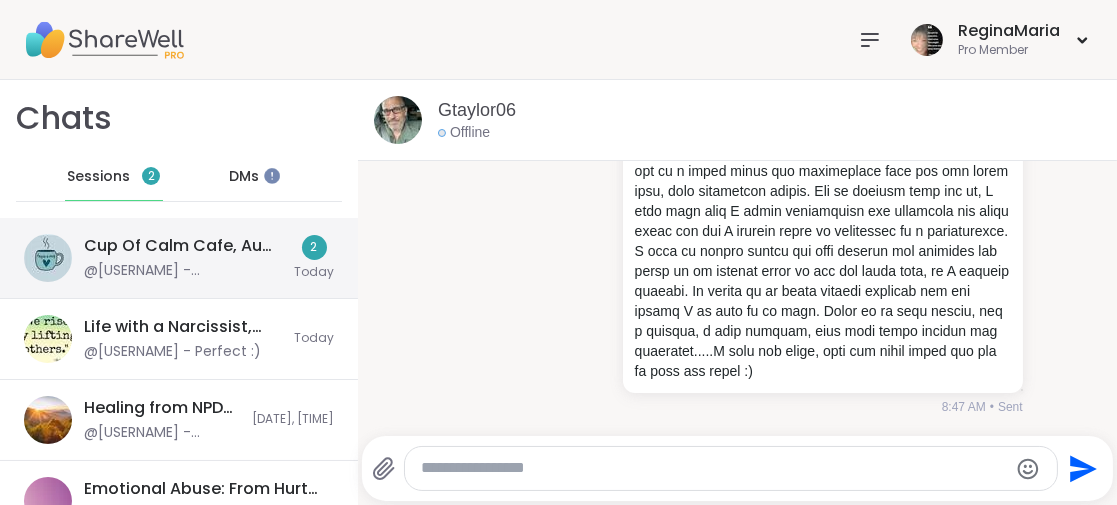 click on "@[USERNAME] - https://sharewellnow.com/series/33a18a08-7e90-4f41-8f89-b86b7d72adac" at bounding box center (183, 271) 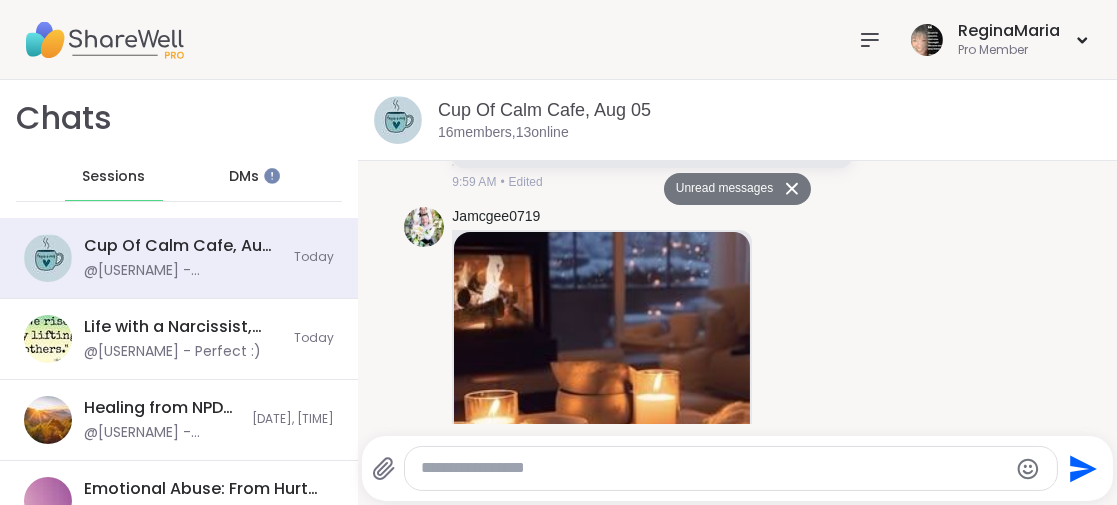 scroll, scrollTop: 5558, scrollLeft: 0, axis: vertical 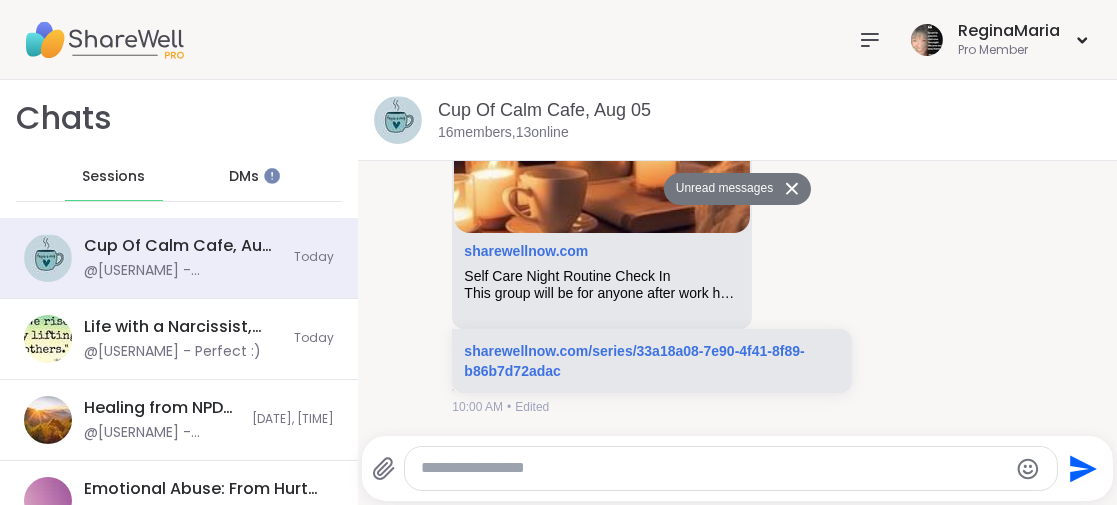 click on "Sessions" at bounding box center [113, 177] 